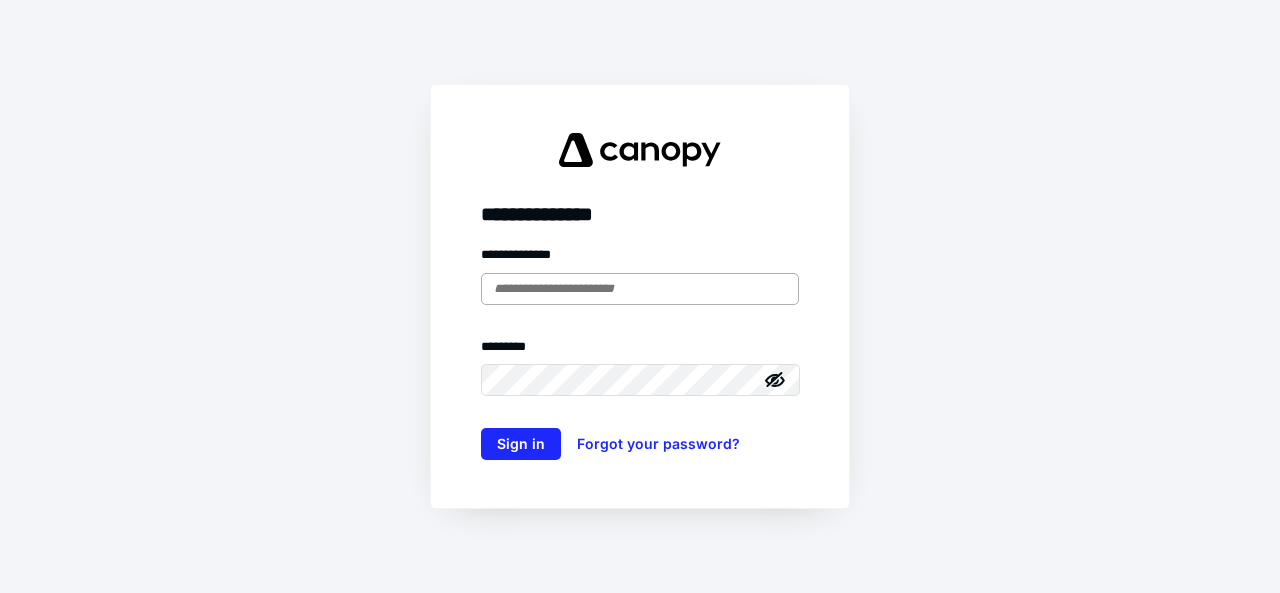 scroll, scrollTop: 0, scrollLeft: 0, axis: both 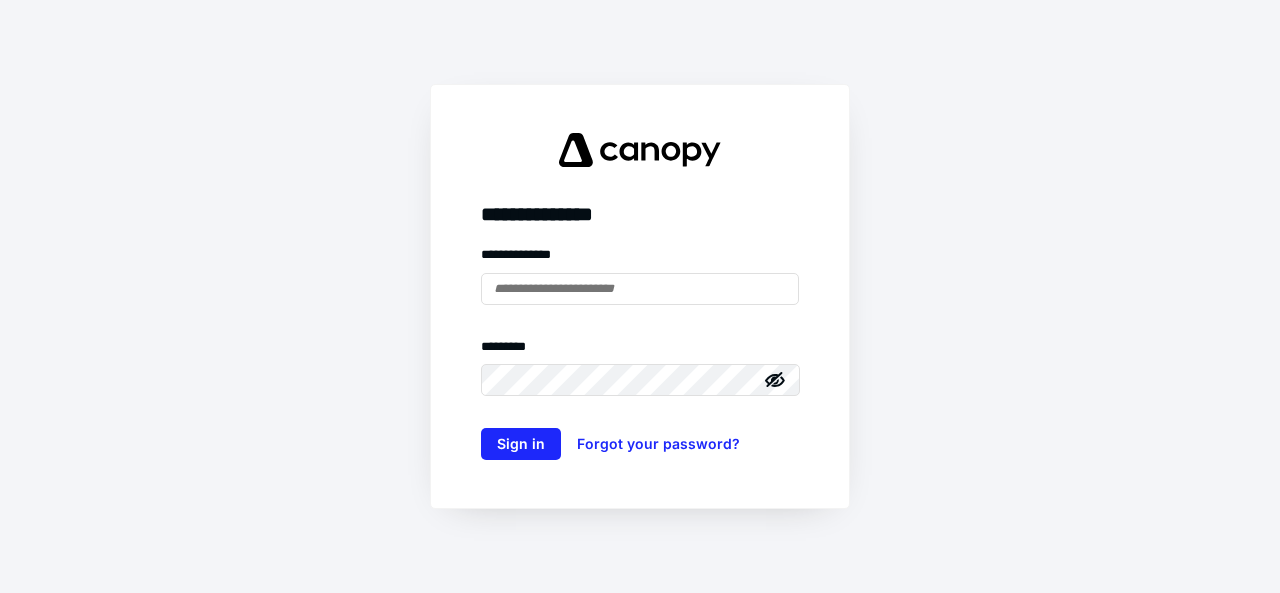 click at bounding box center (481, 305) 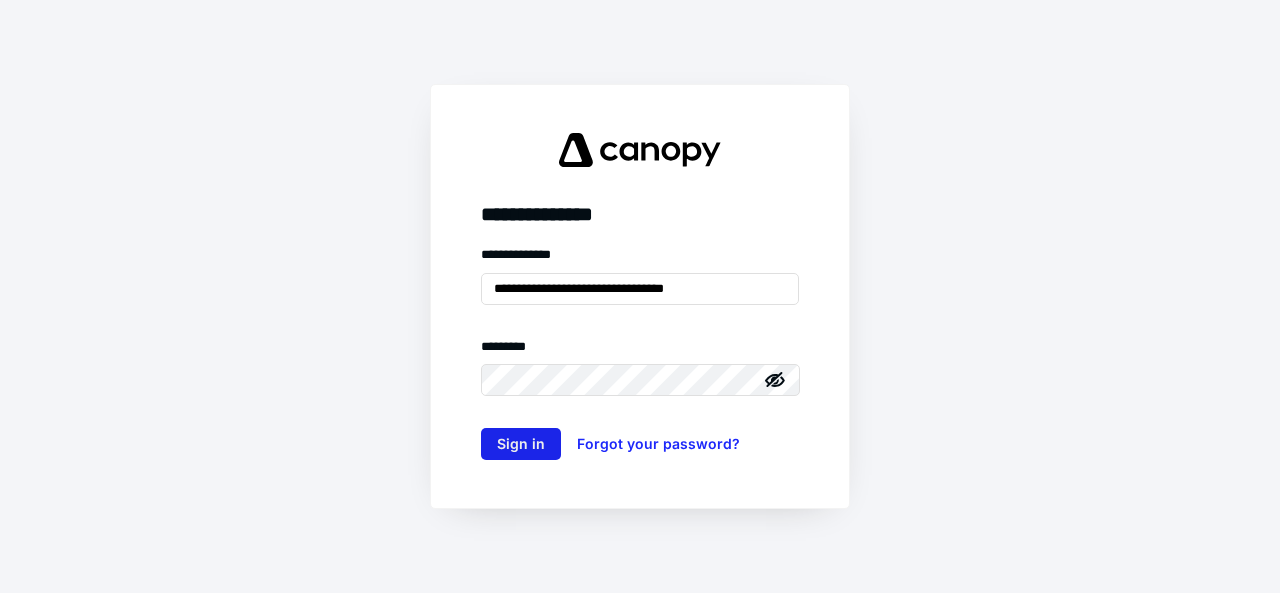 click on "Sign in" at bounding box center (521, 444) 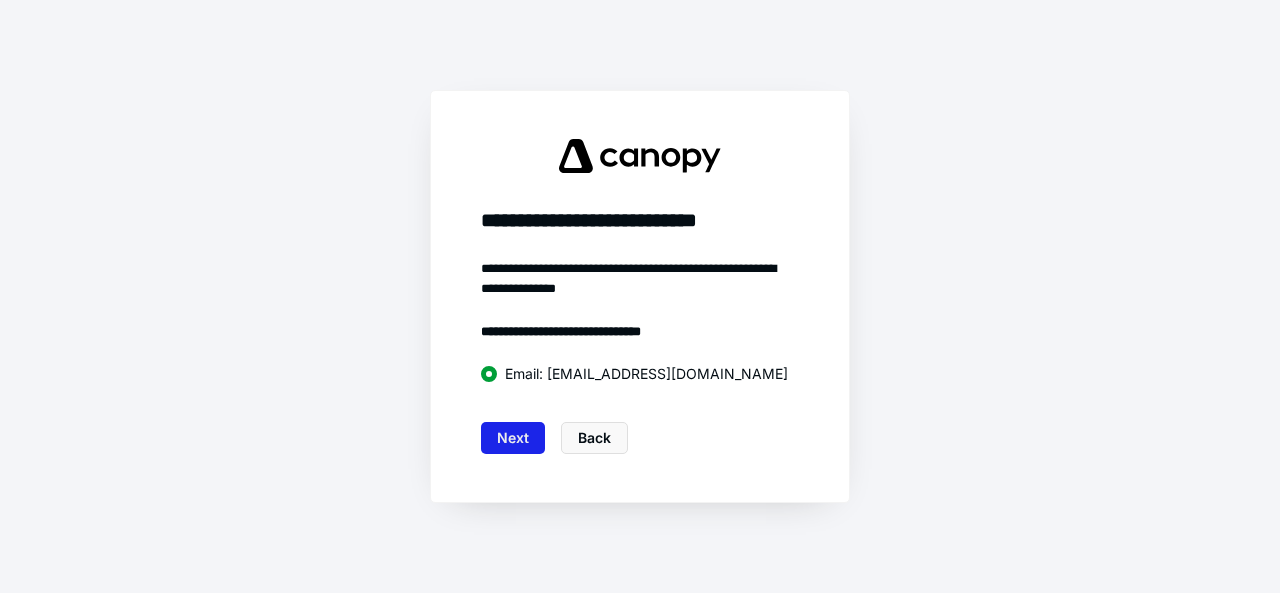 click on "Next" at bounding box center (513, 438) 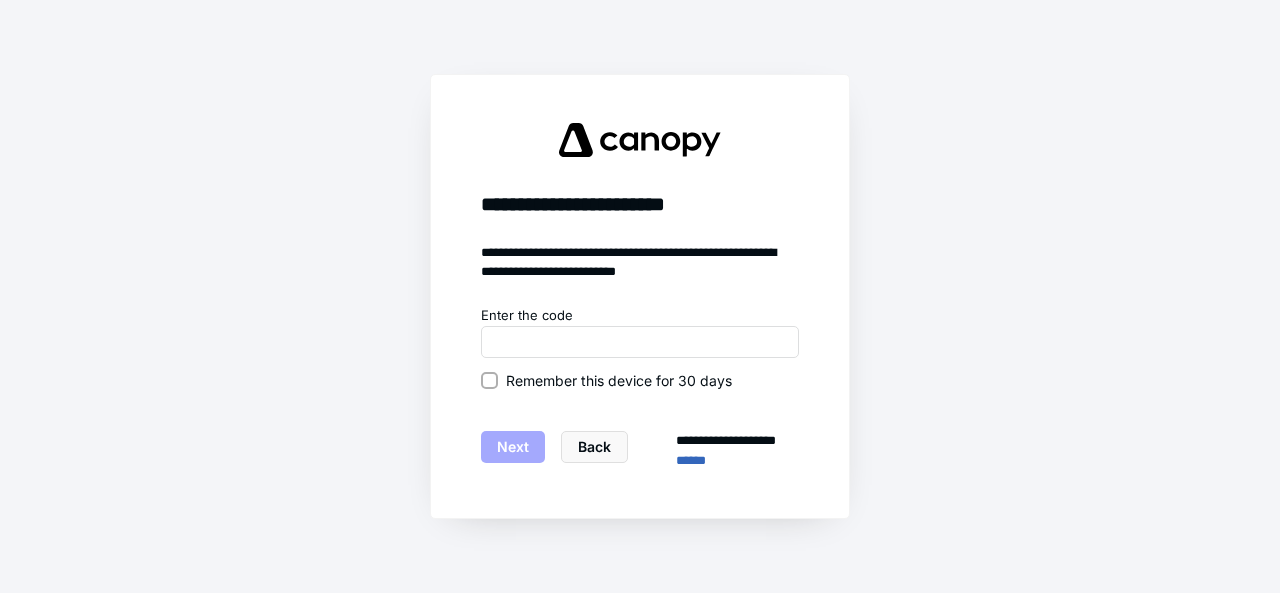 click 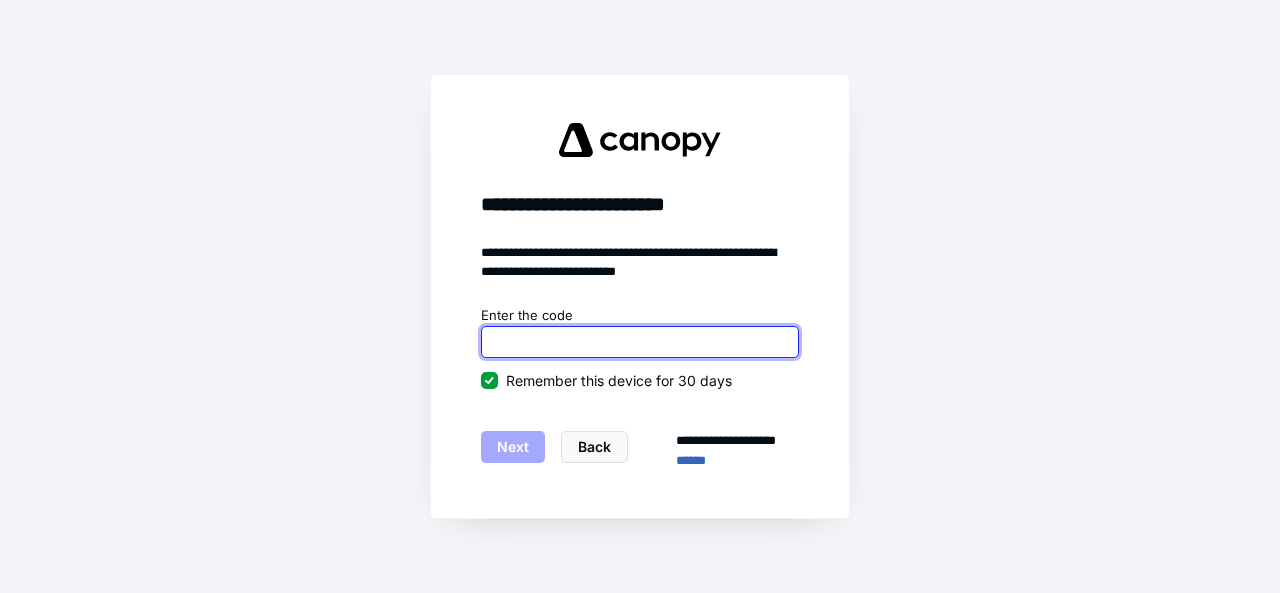 click at bounding box center [640, 342] 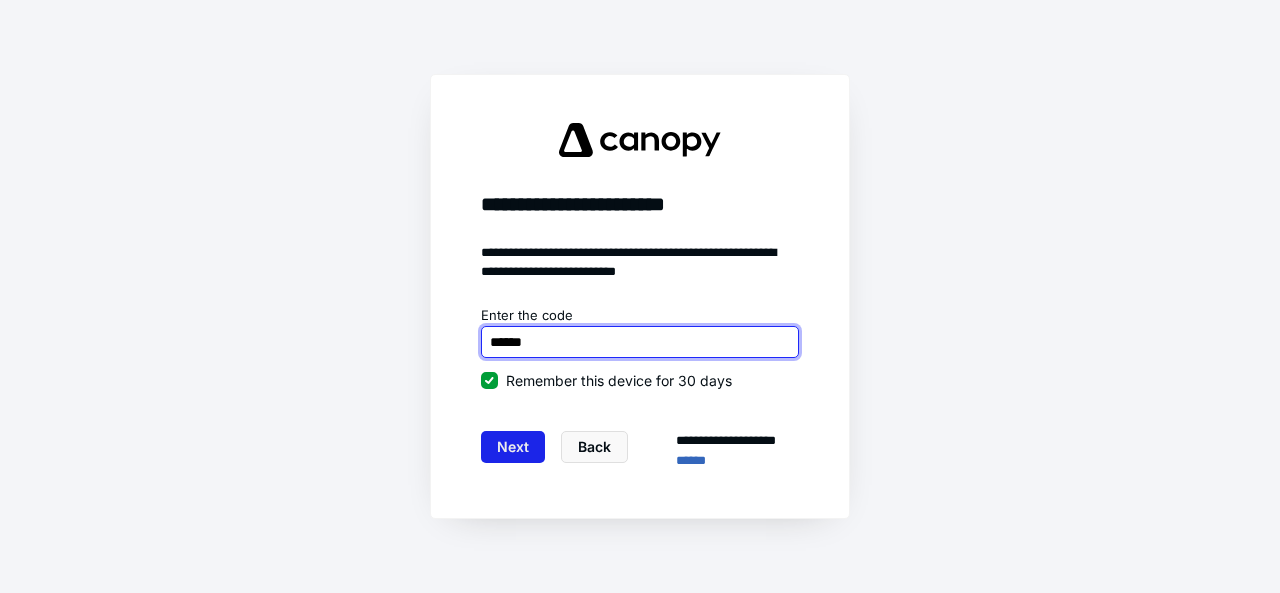 type on "******" 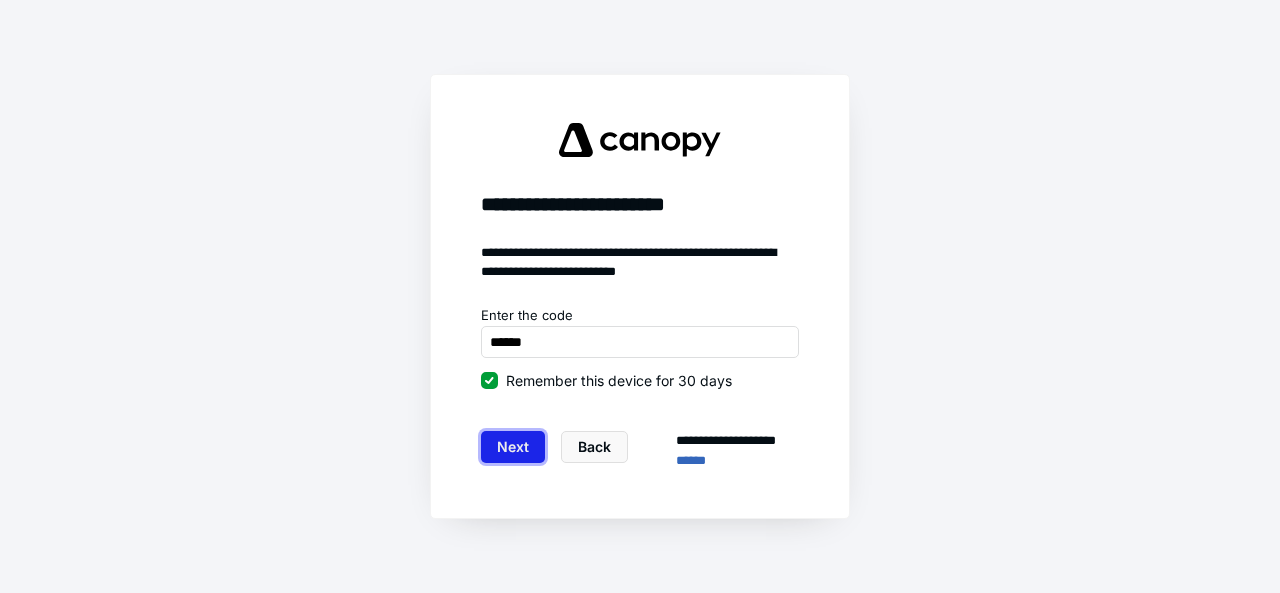 click on "Next" at bounding box center (513, 447) 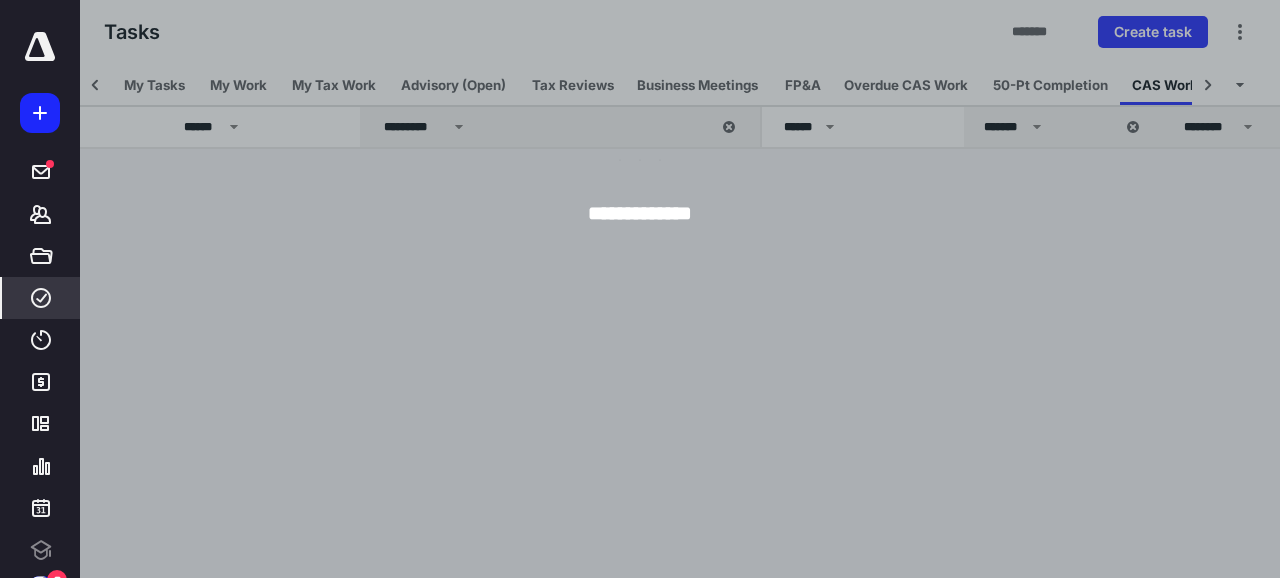 scroll, scrollTop: 0, scrollLeft: 204, axis: horizontal 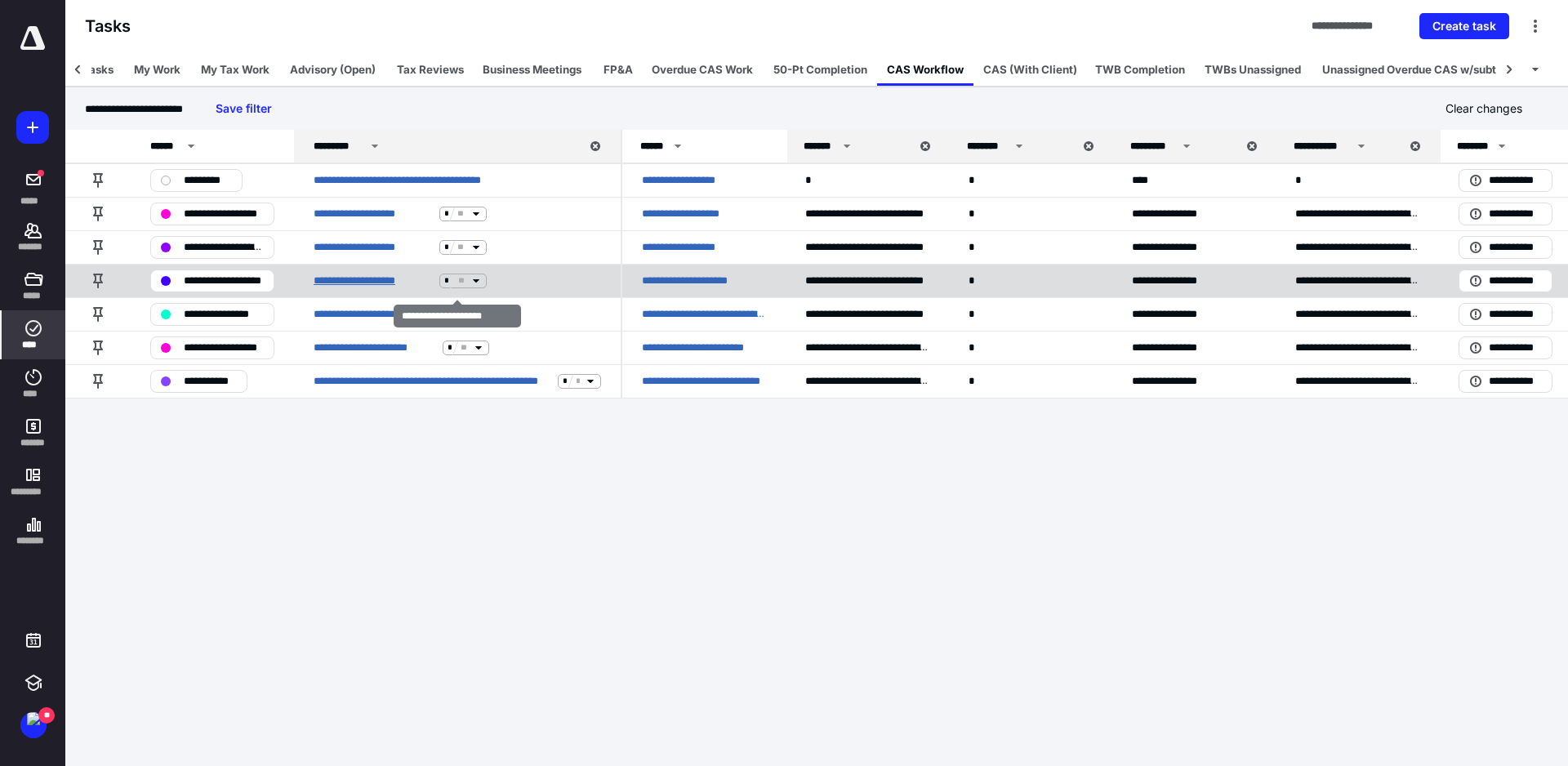 click on "**********" at bounding box center [373, 281] 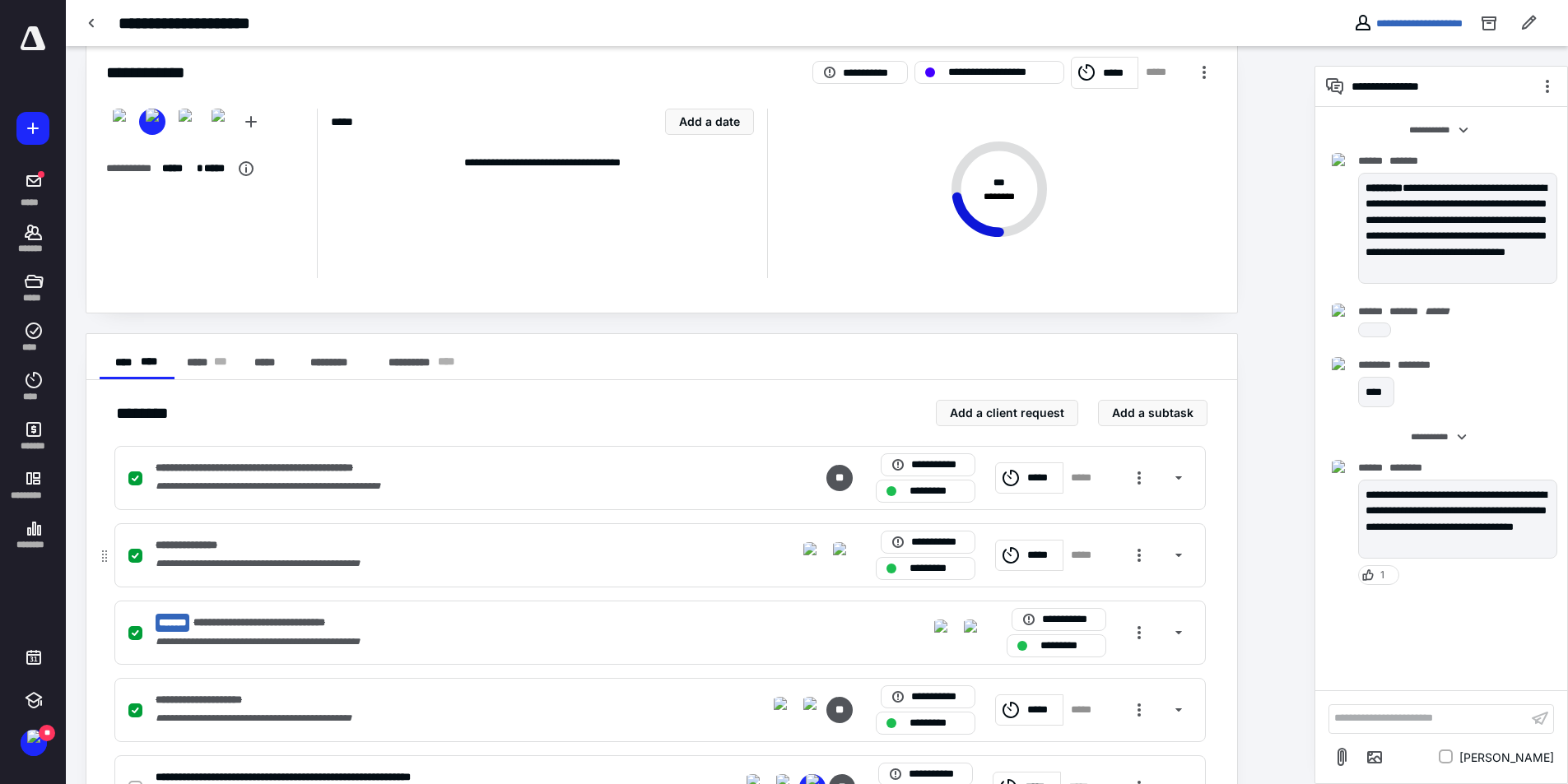 scroll, scrollTop: 0, scrollLeft: 0, axis: both 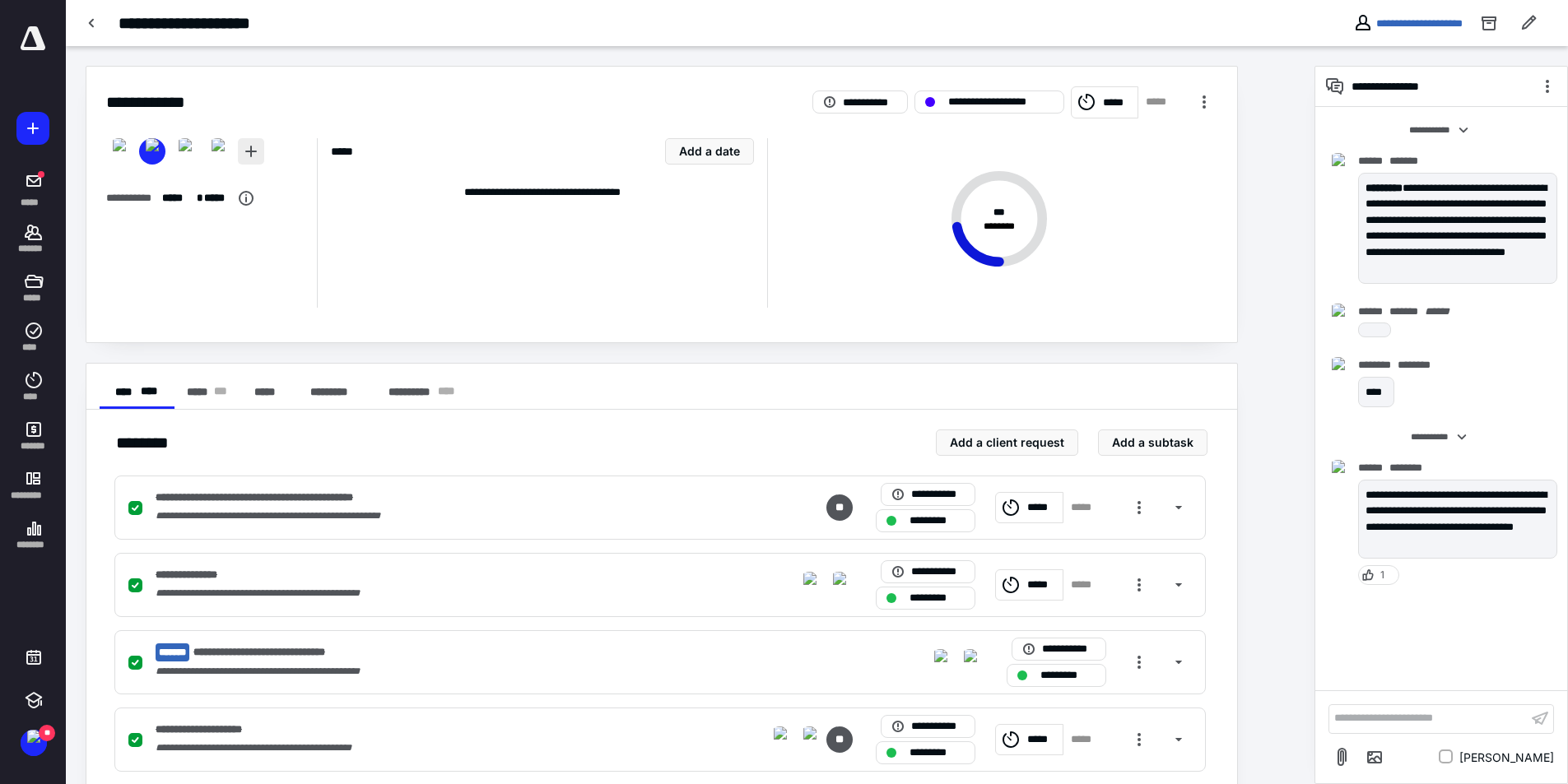 click at bounding box center (251, 151) 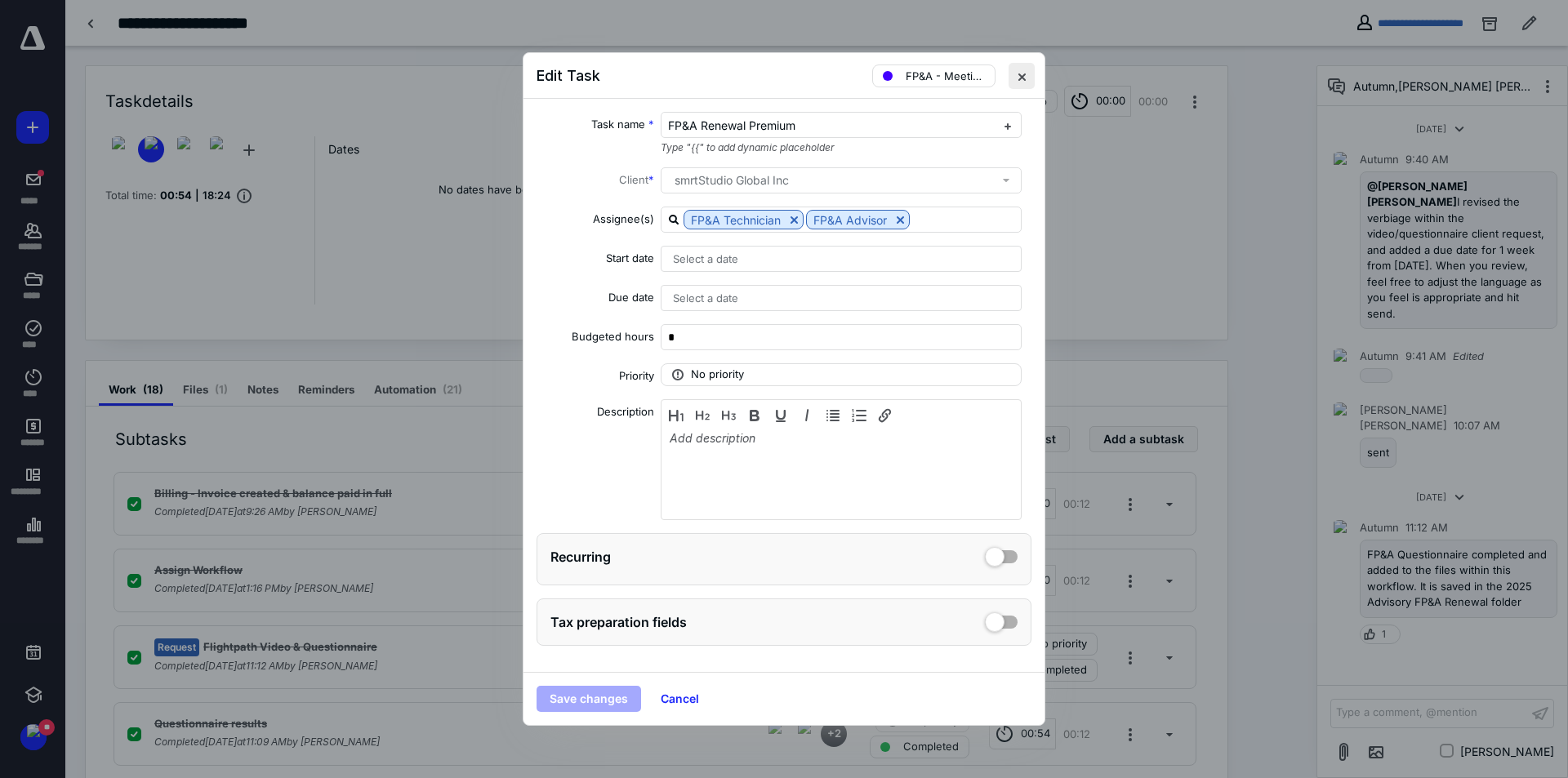 click at bounding box center [1022, 76] 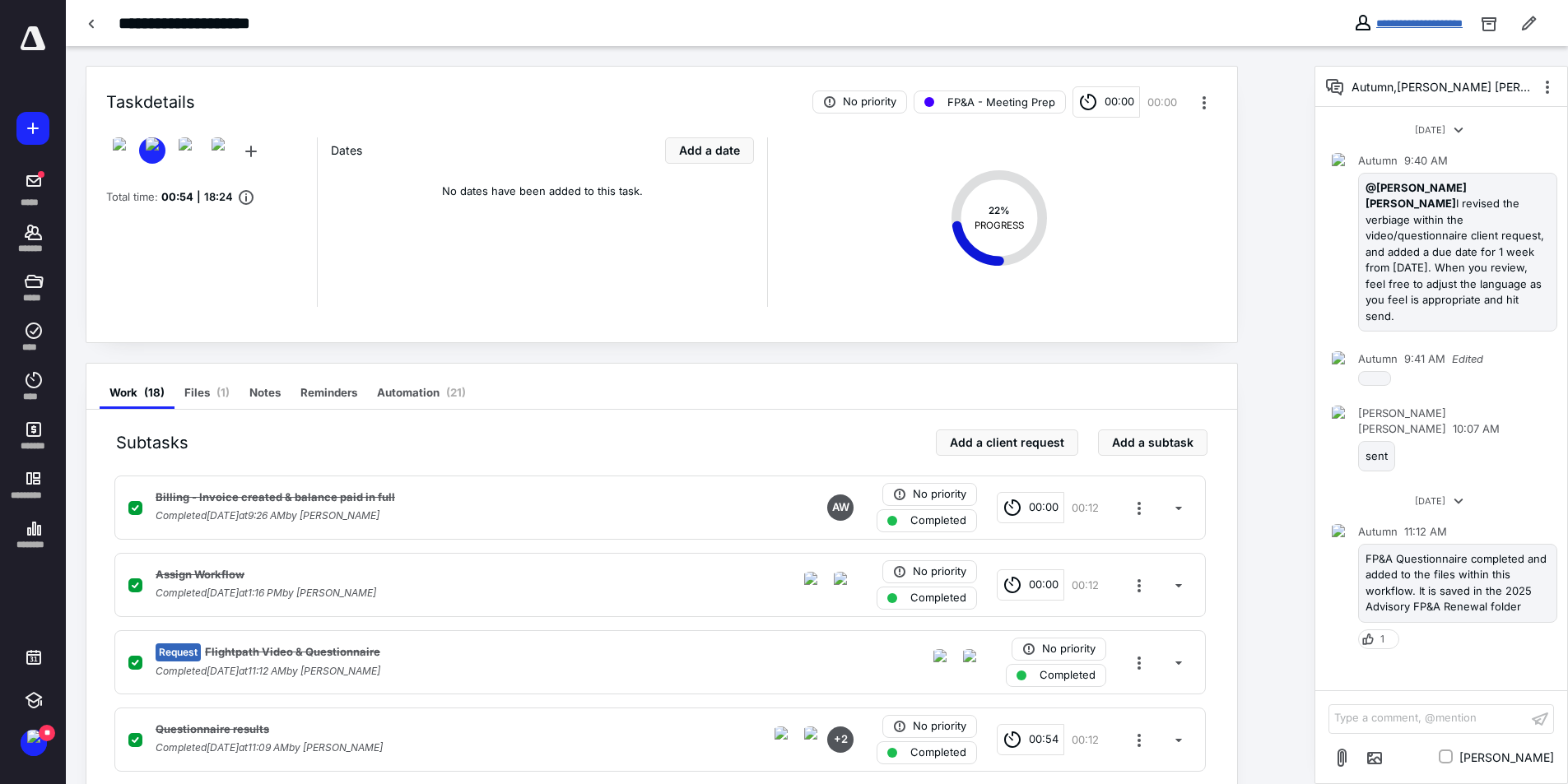 click on "**********" at bounding box center (1419, 23) 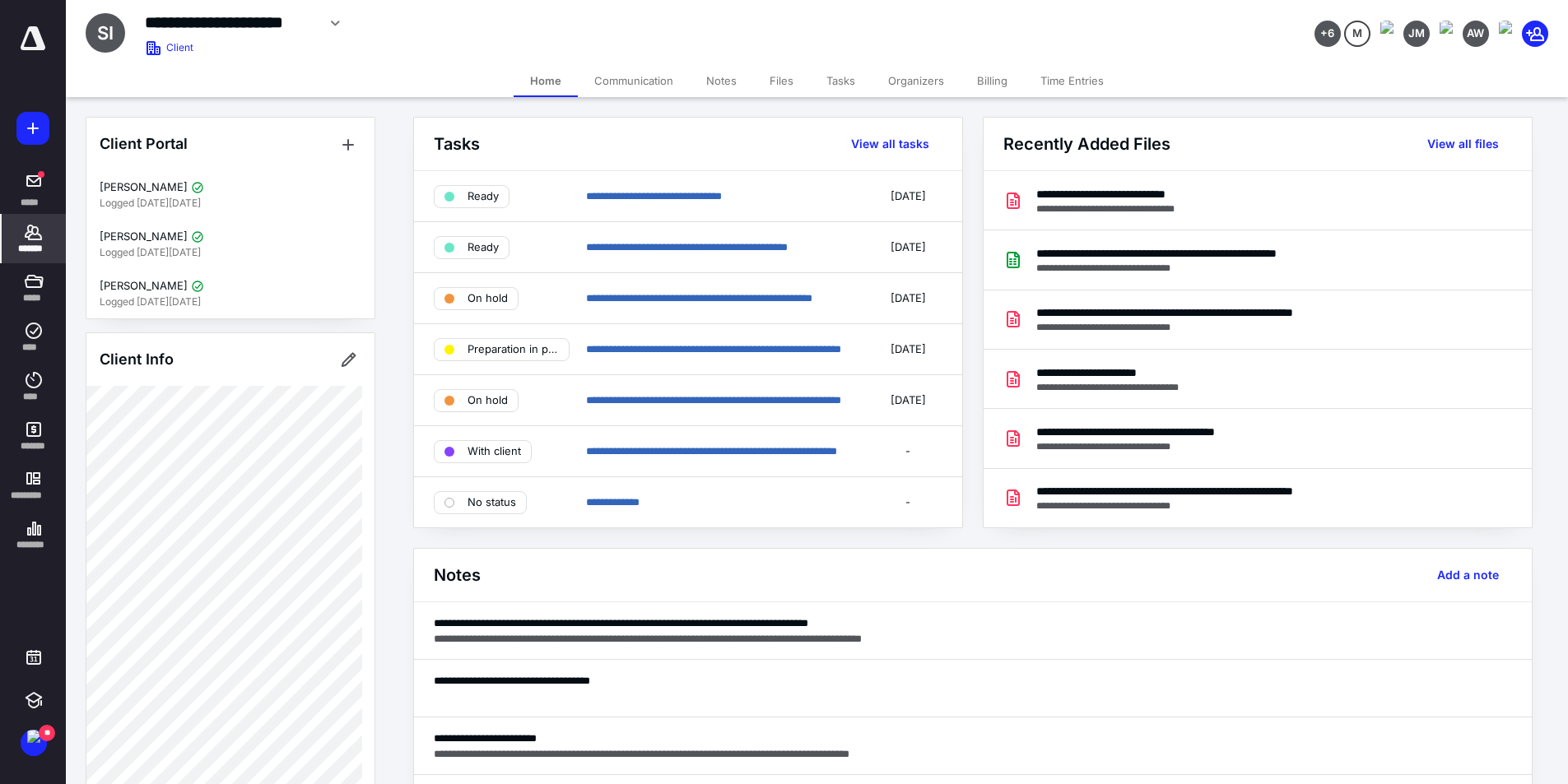 click 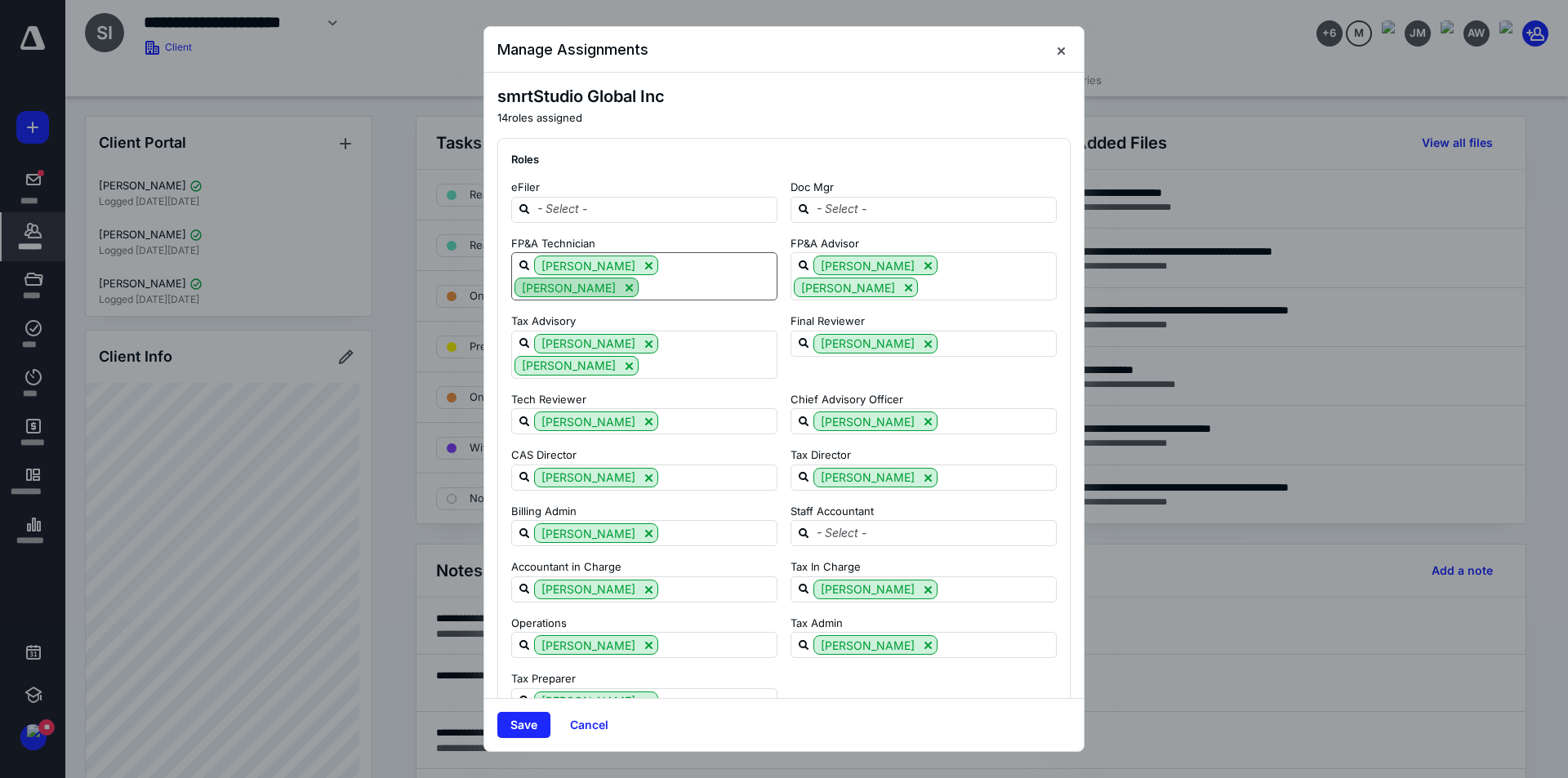 click at bounding box center [629, 287] 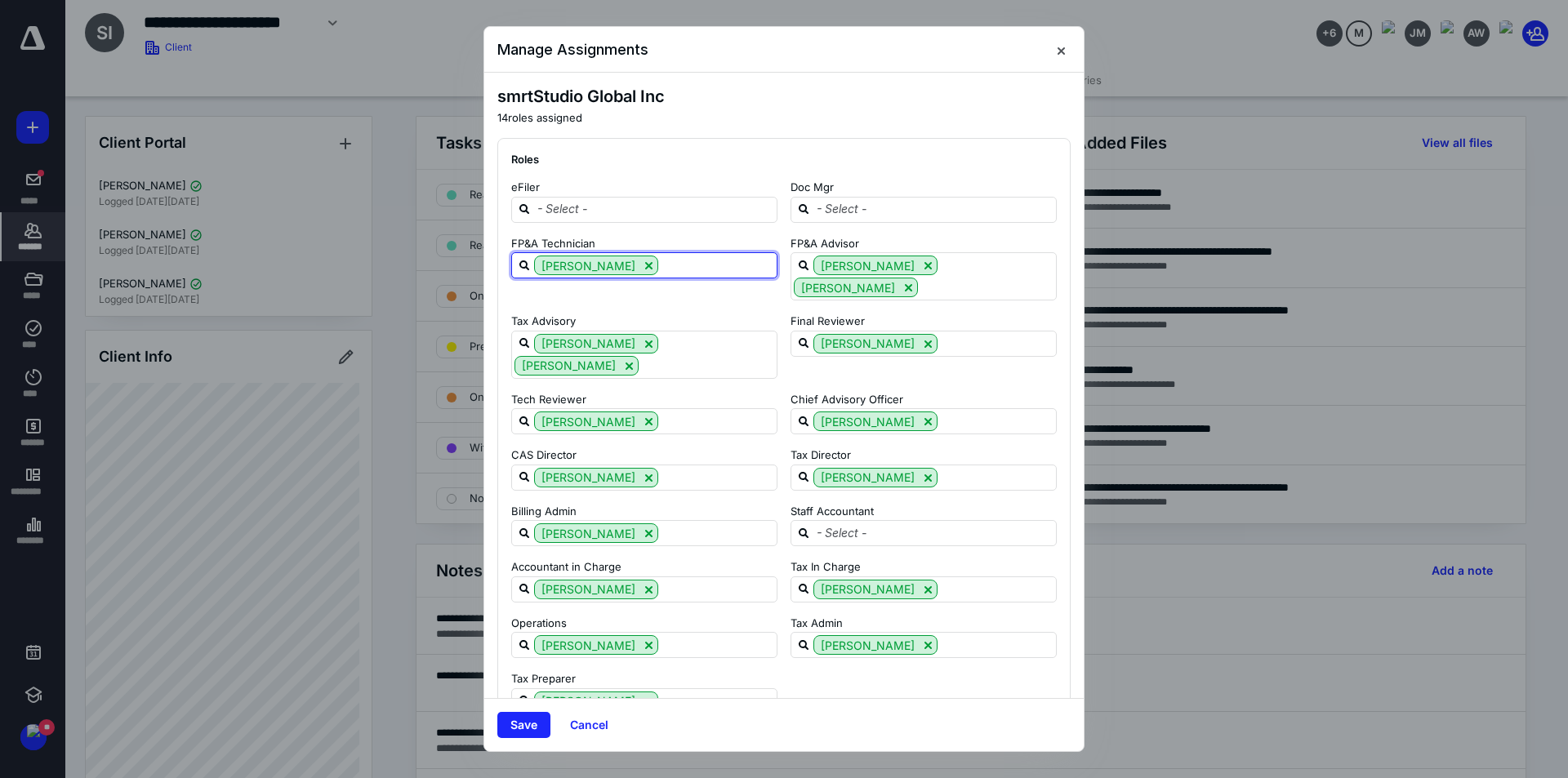 click at bounding box center (717, 265) 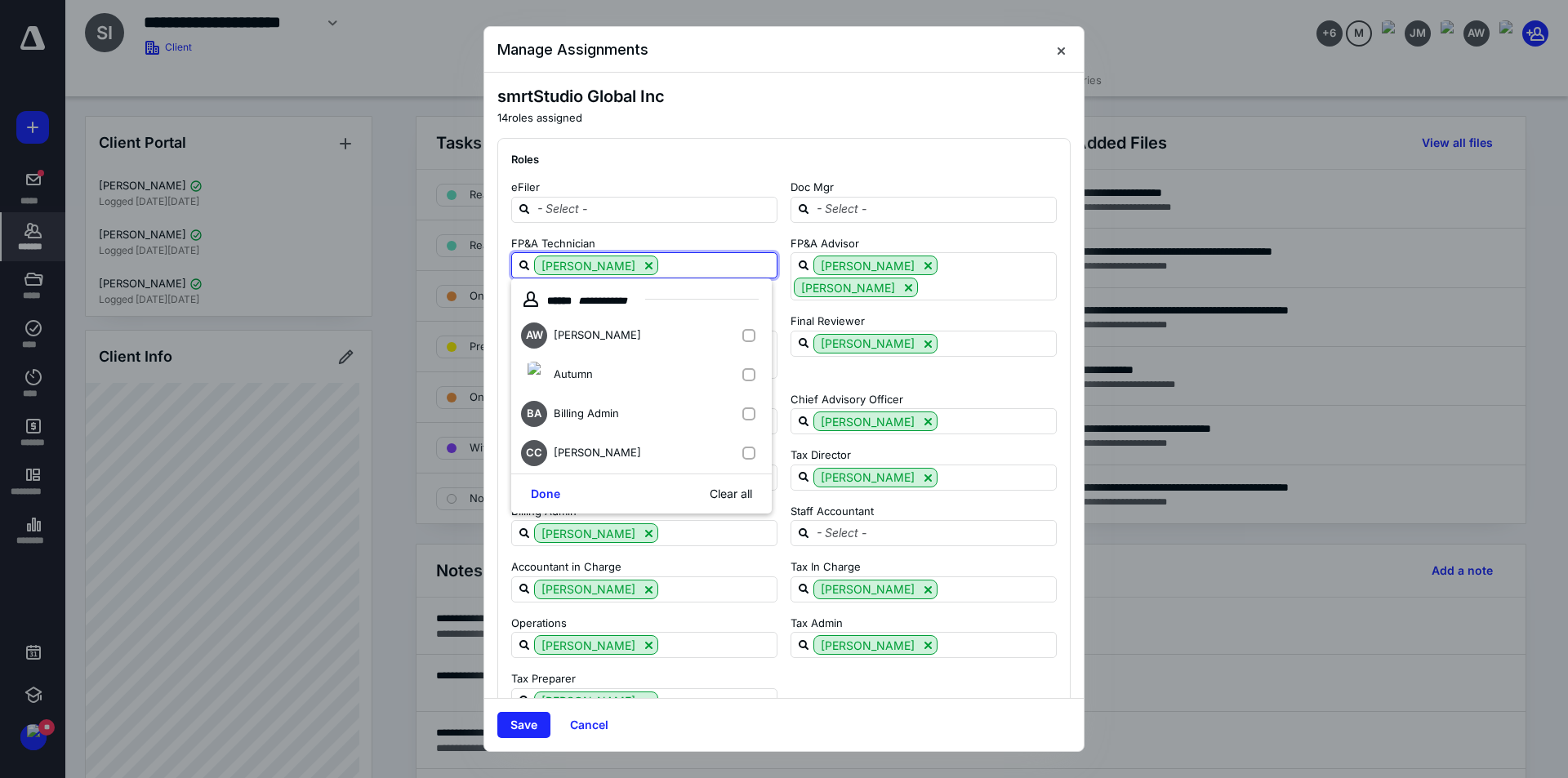 click at bounding box center [717, 265] 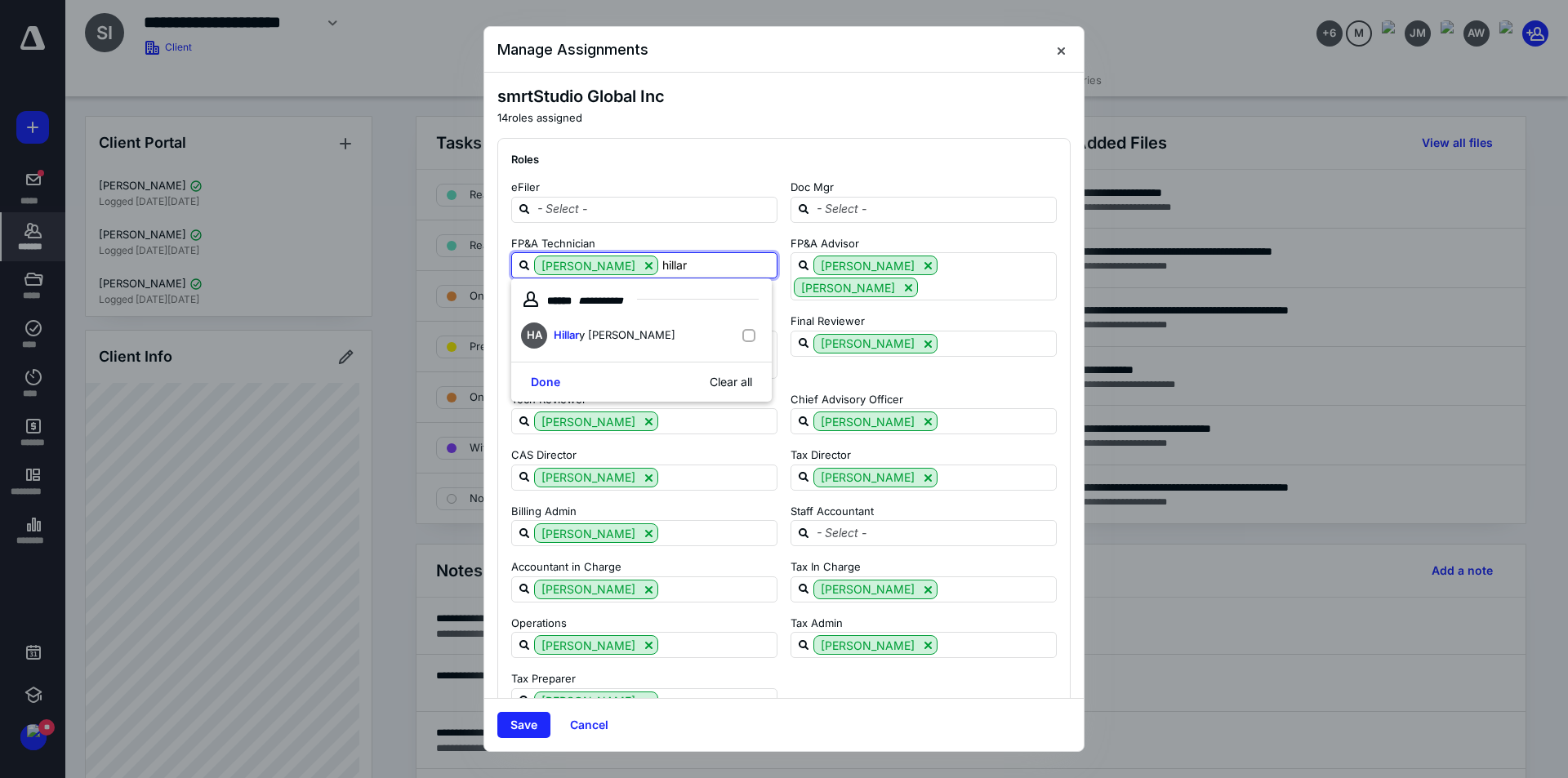 type on "[PERSON_NAME]" 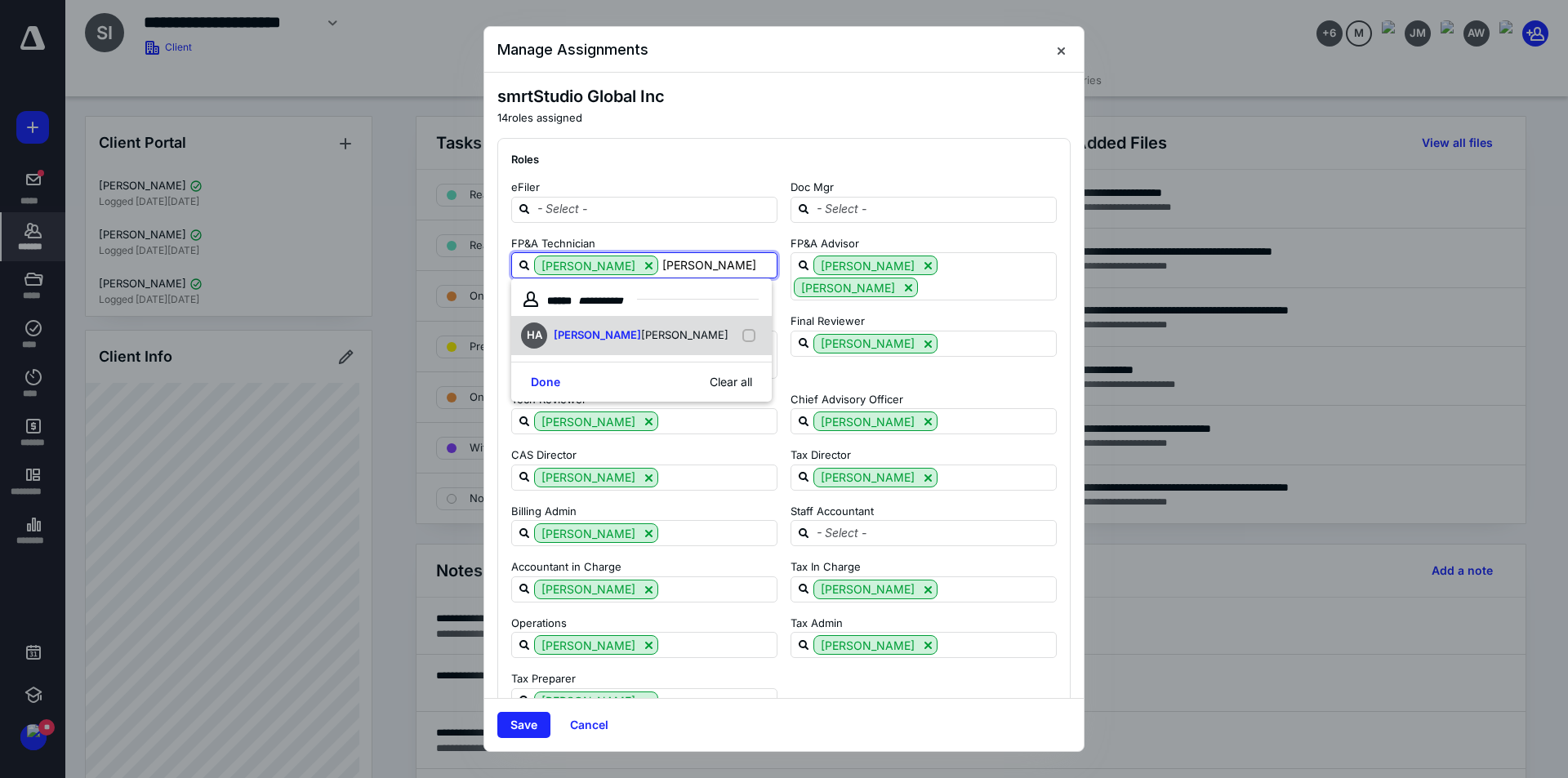 click at bounding box center [752, 336] 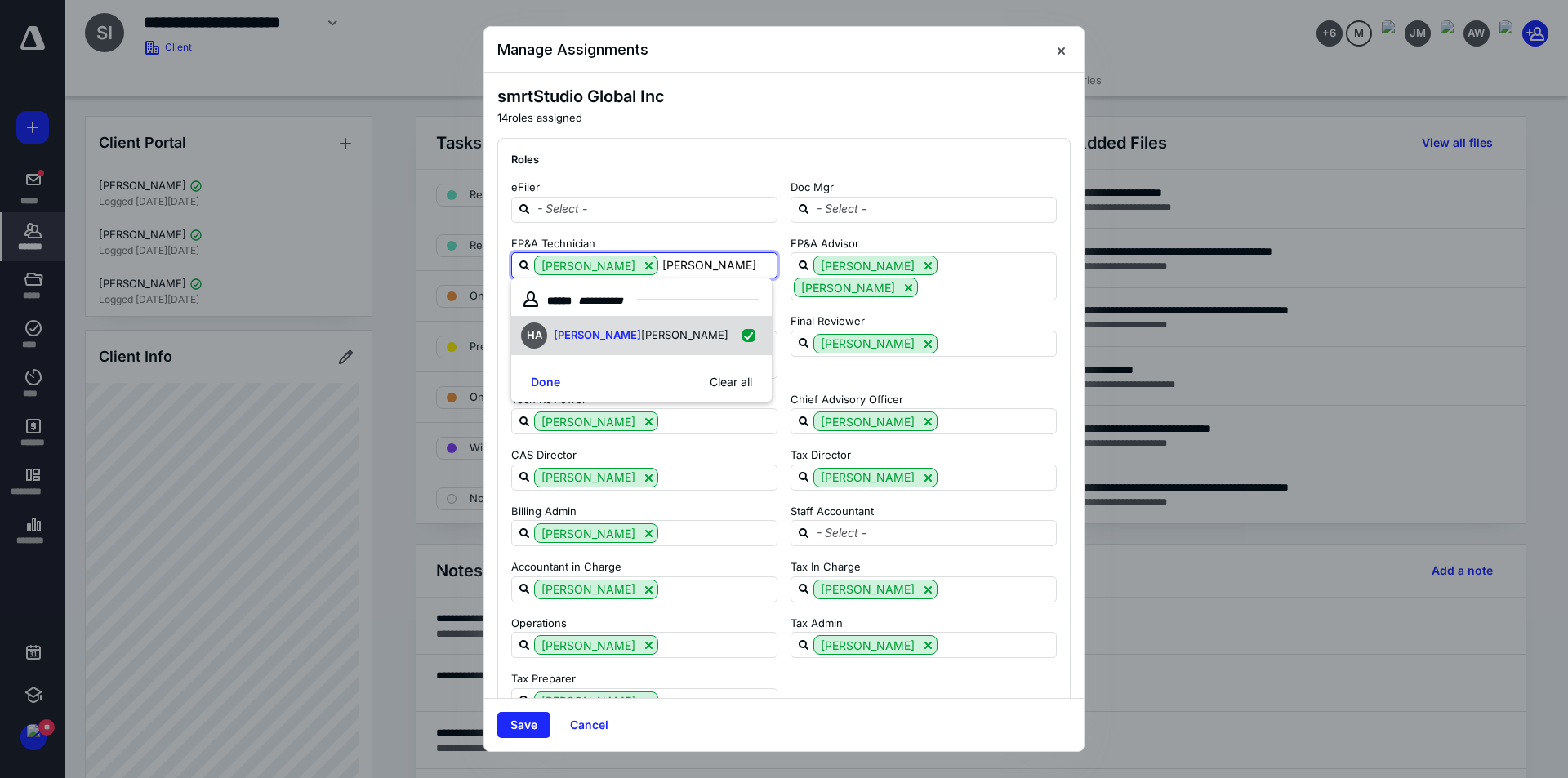 checkbox on "true" 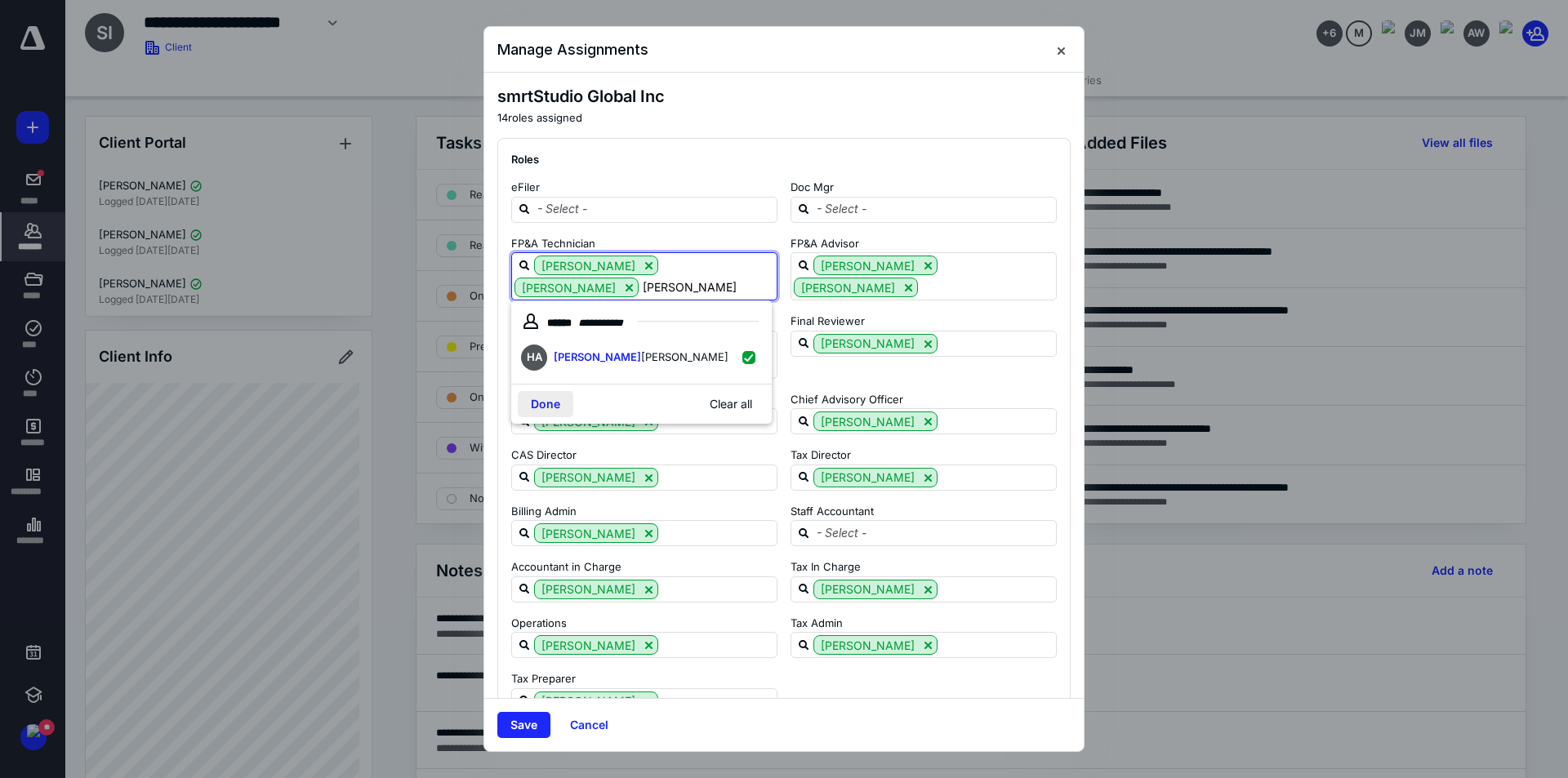 type on "[PERSON_NAME]" 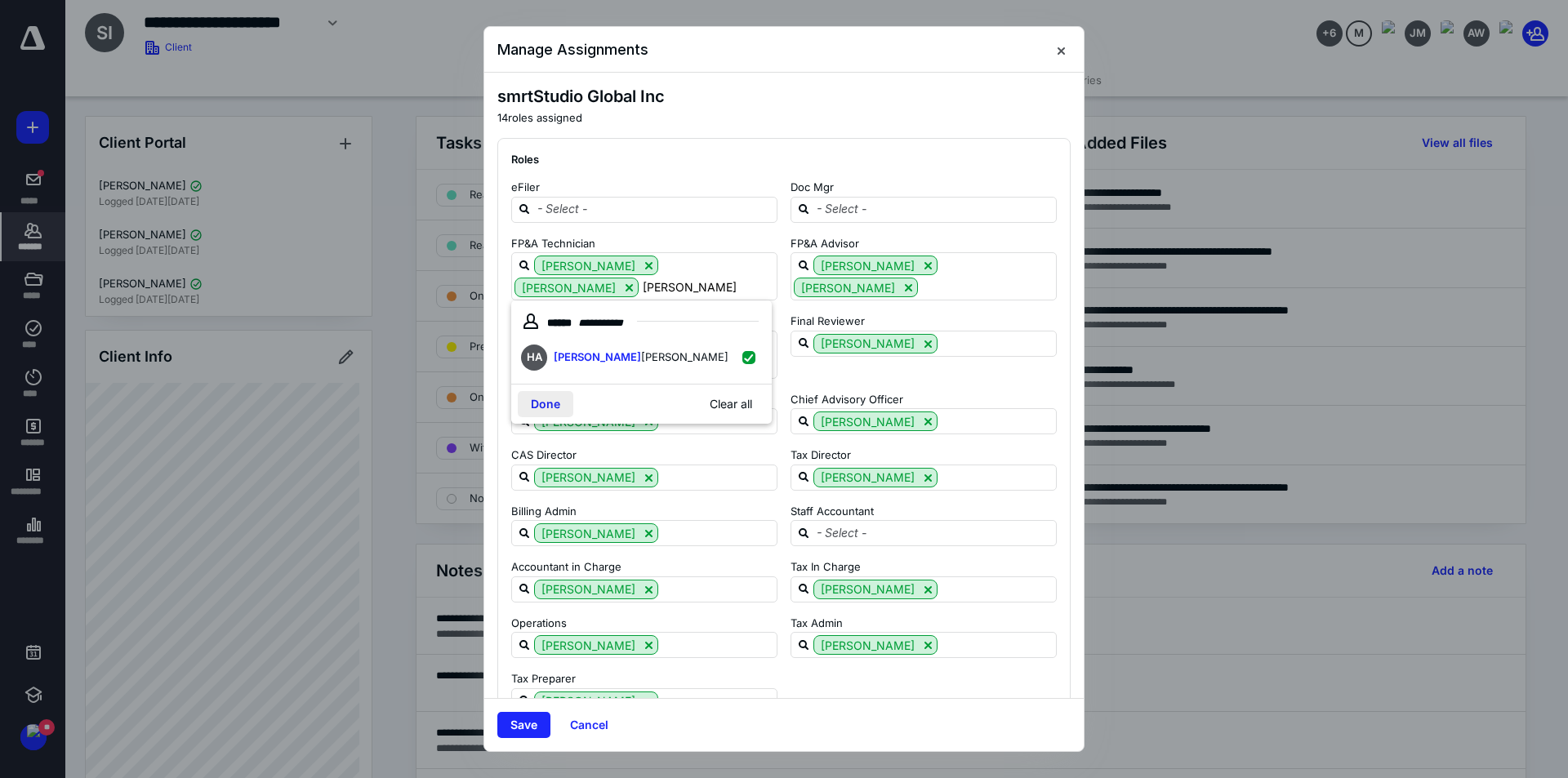 click on "Done" at bounding box center (546, 404) 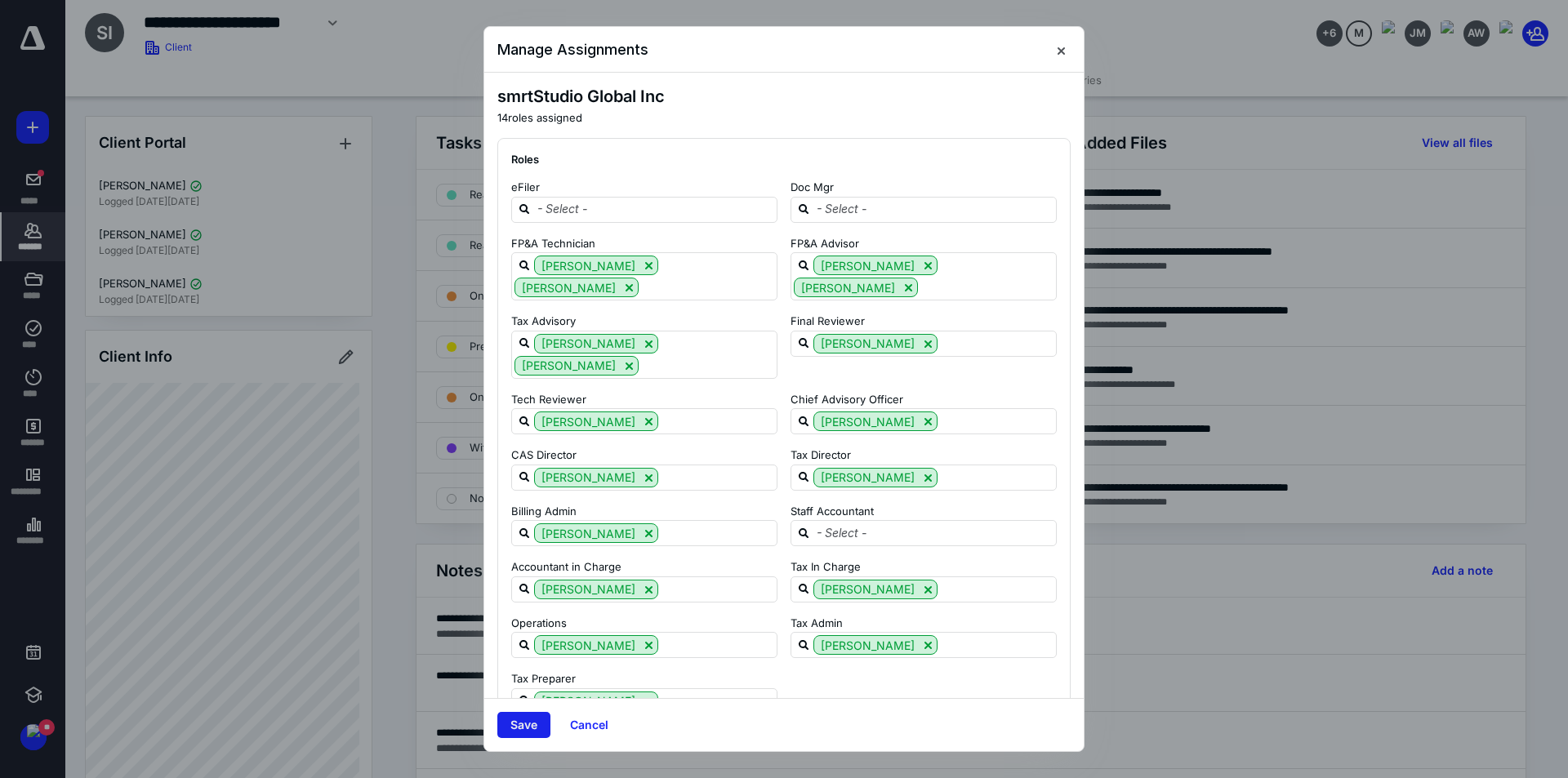 click on "Save" at bounding box center [523, 725] 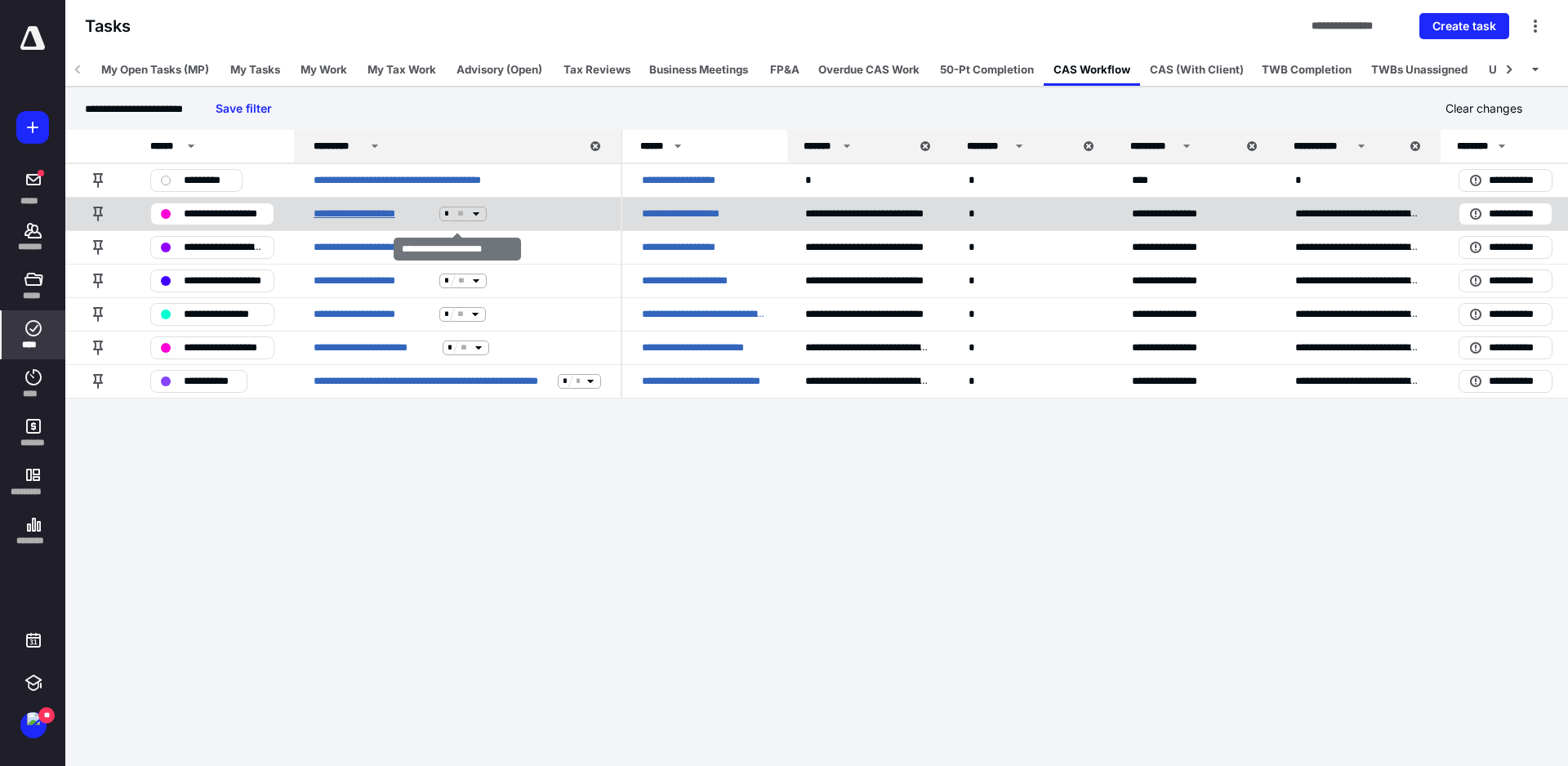 click on "**********" at bounding box center (373, 214) 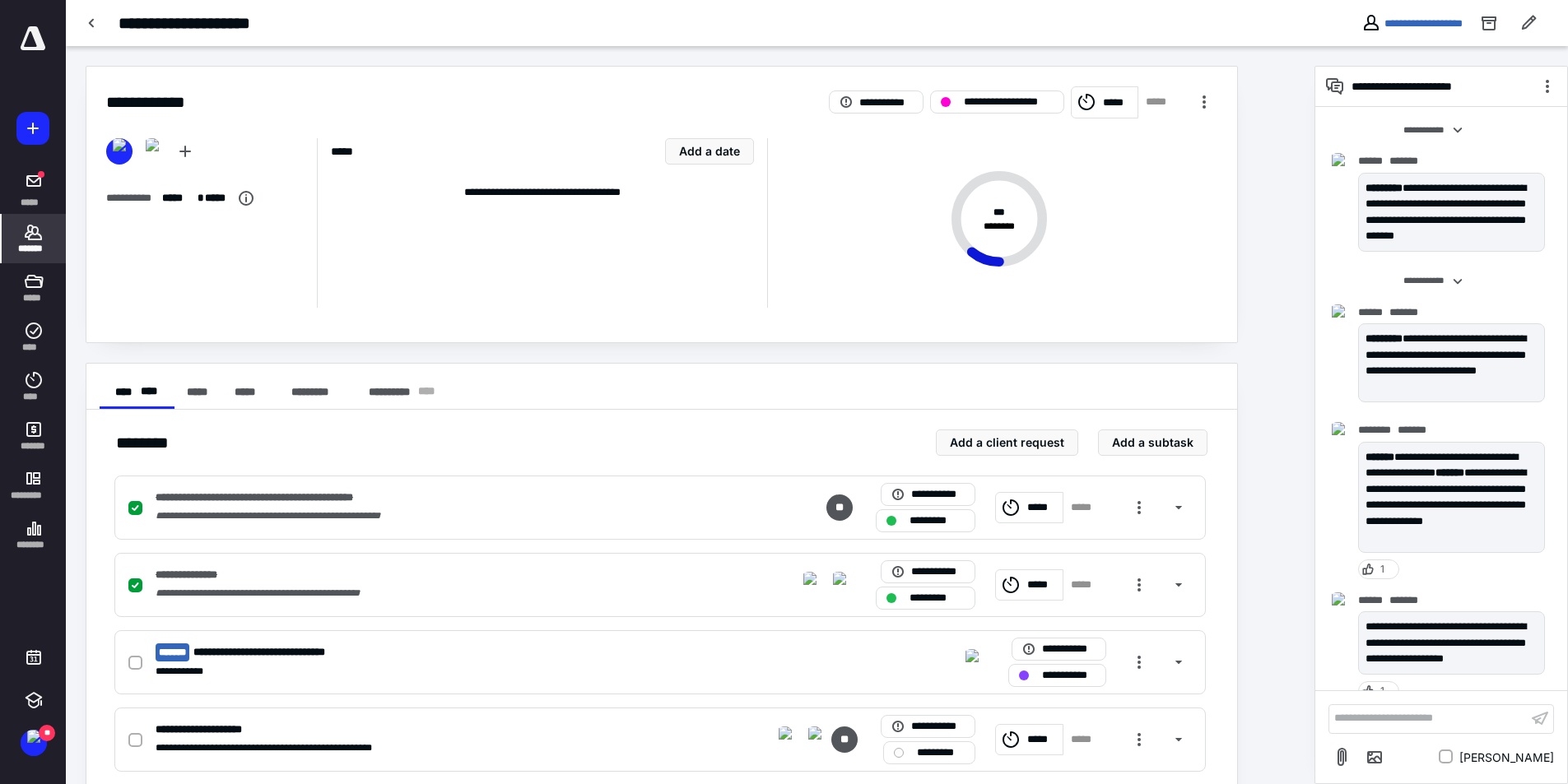 scroll, scrollTop: 21, scrollLeft: 0, axis: vertical 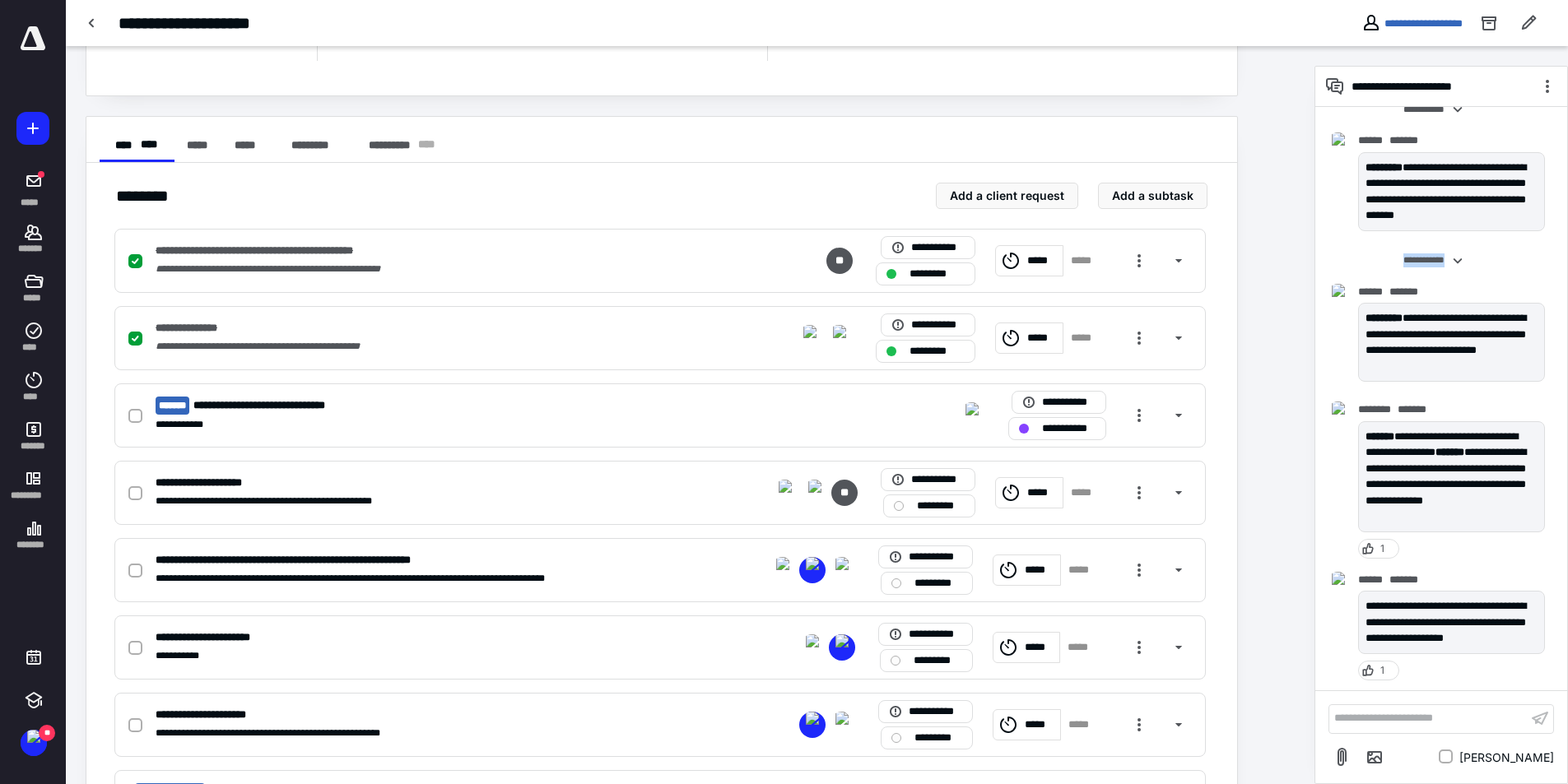 drag, startPoint x: 1392, startPoint y: 260, endPoint x: 1455, endPoint y: 262, distance: 63.03174 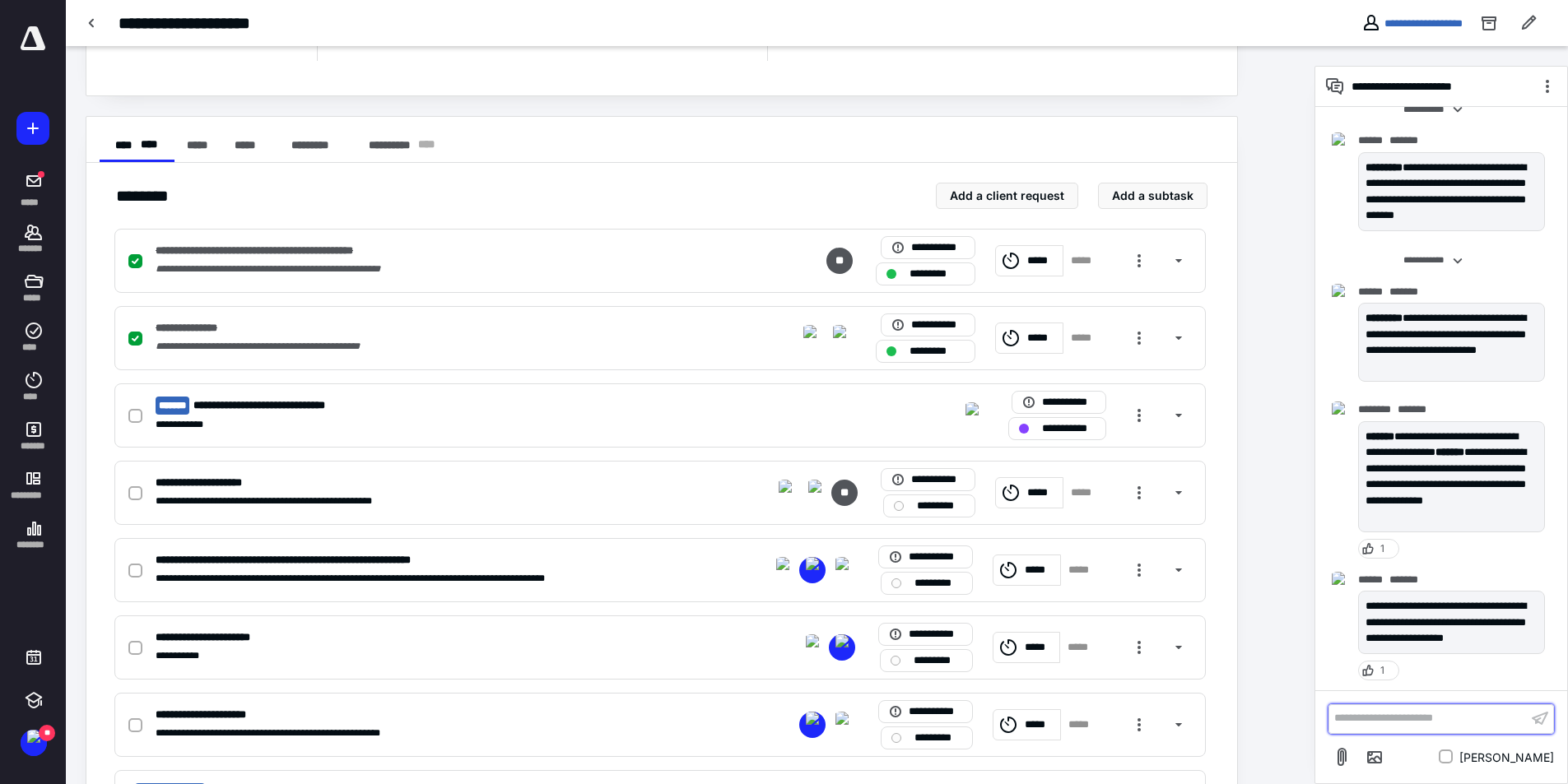 click on "**********" at bounding box center [1428, 718] 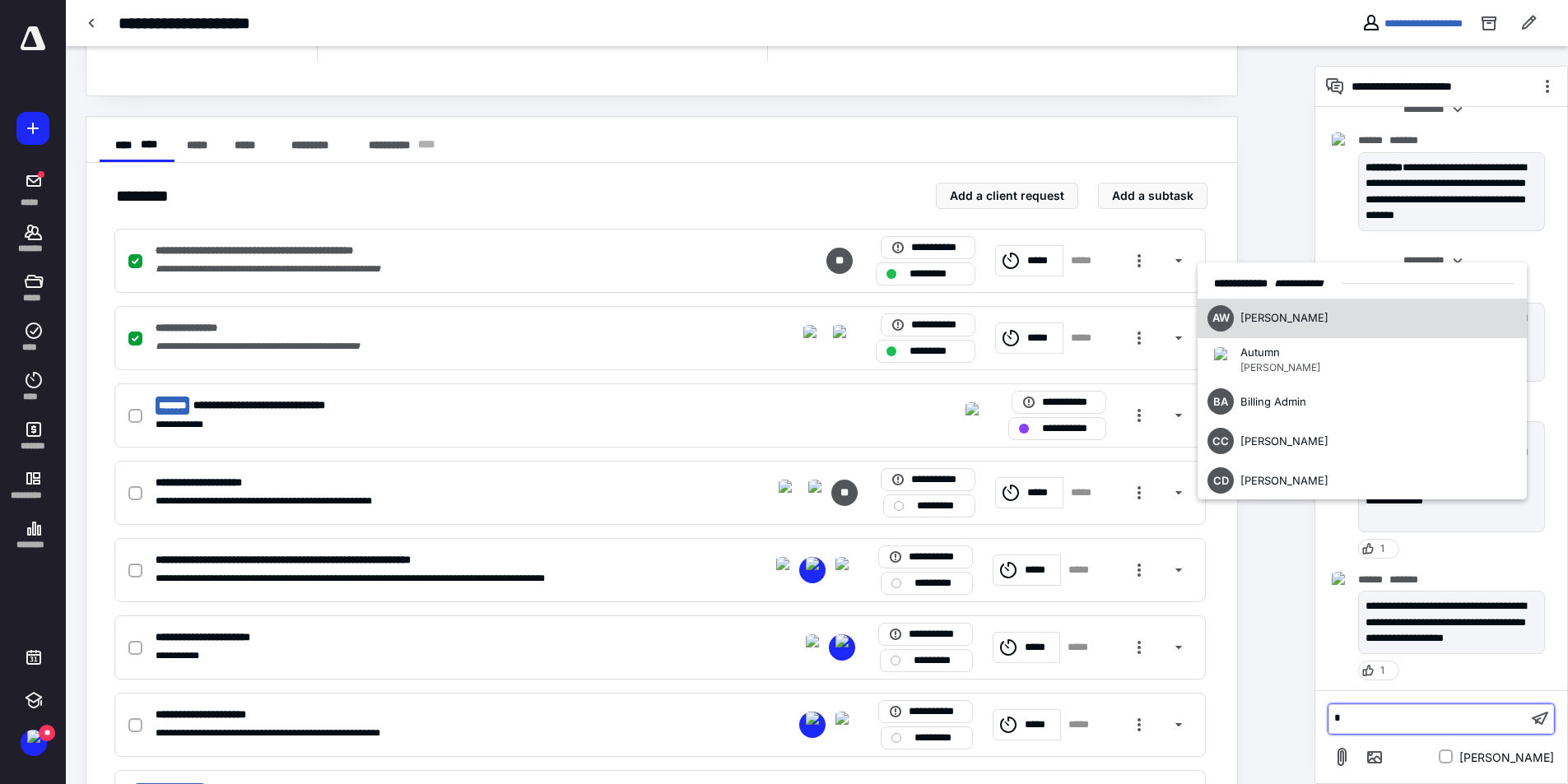 scroll, scrollTop: 36, scrollLeft: 0, axis: vertical 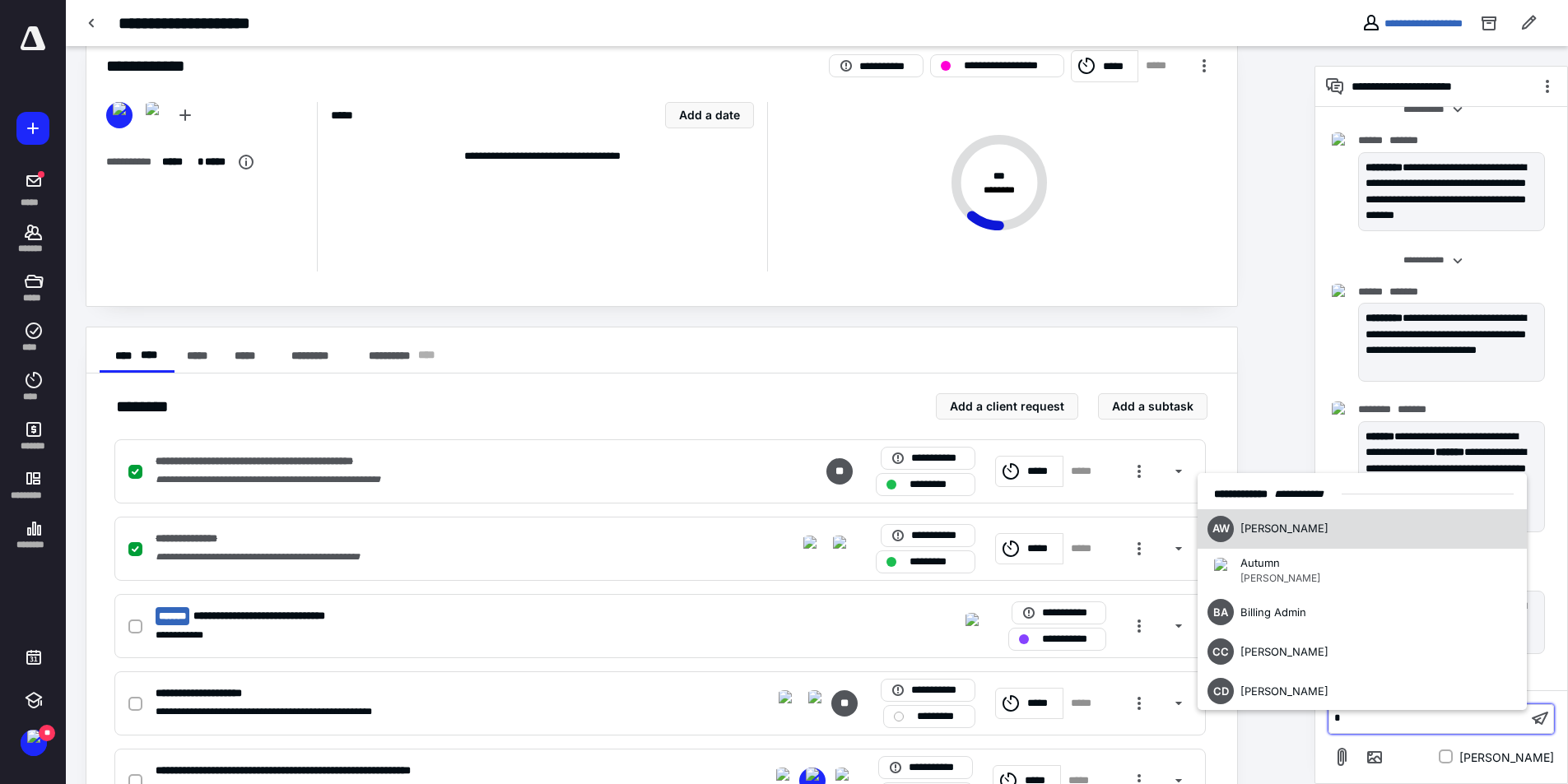 type 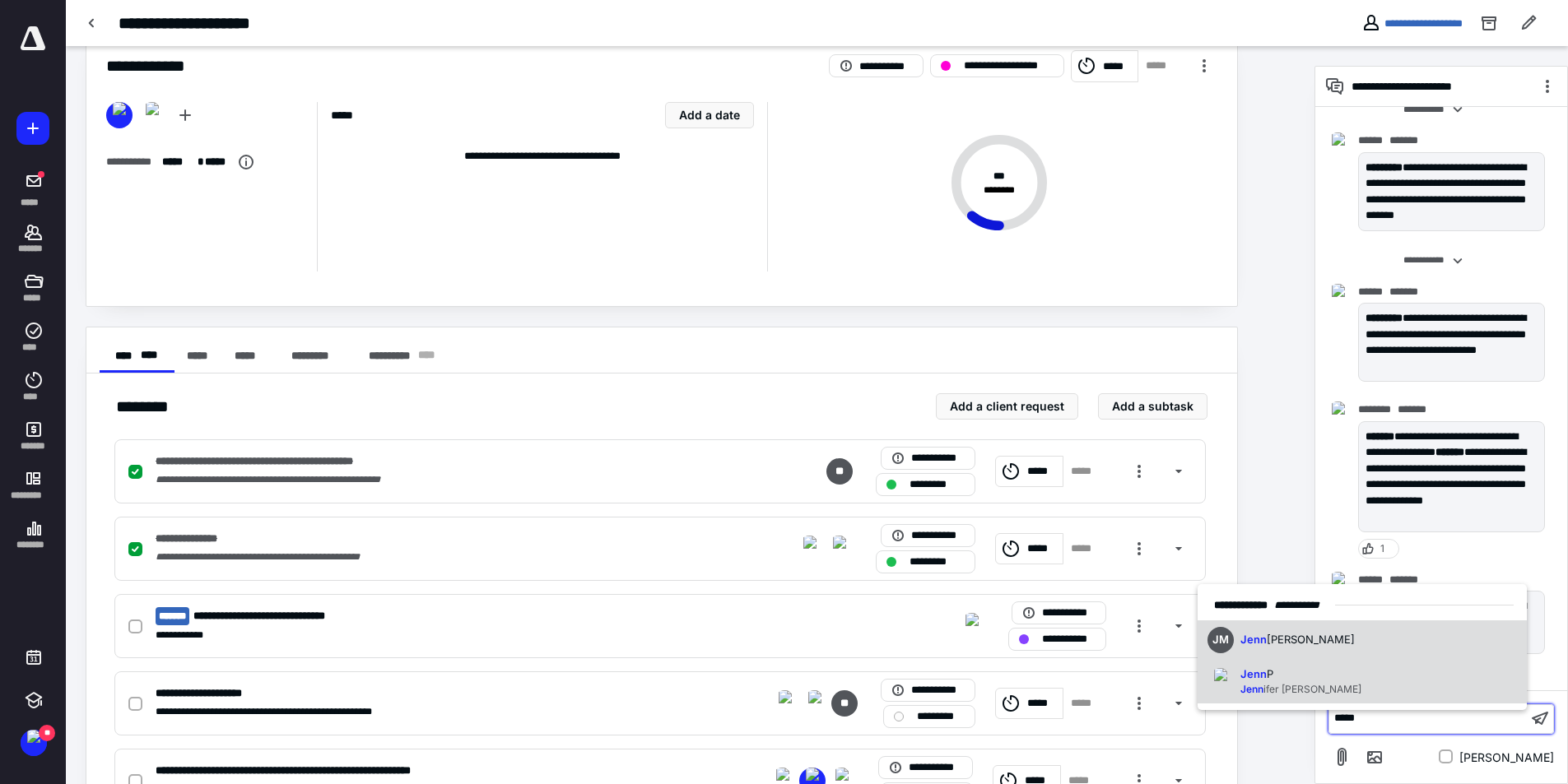 click on "ifer [PERSON_NAME]" at bounding box center (1312, 689) 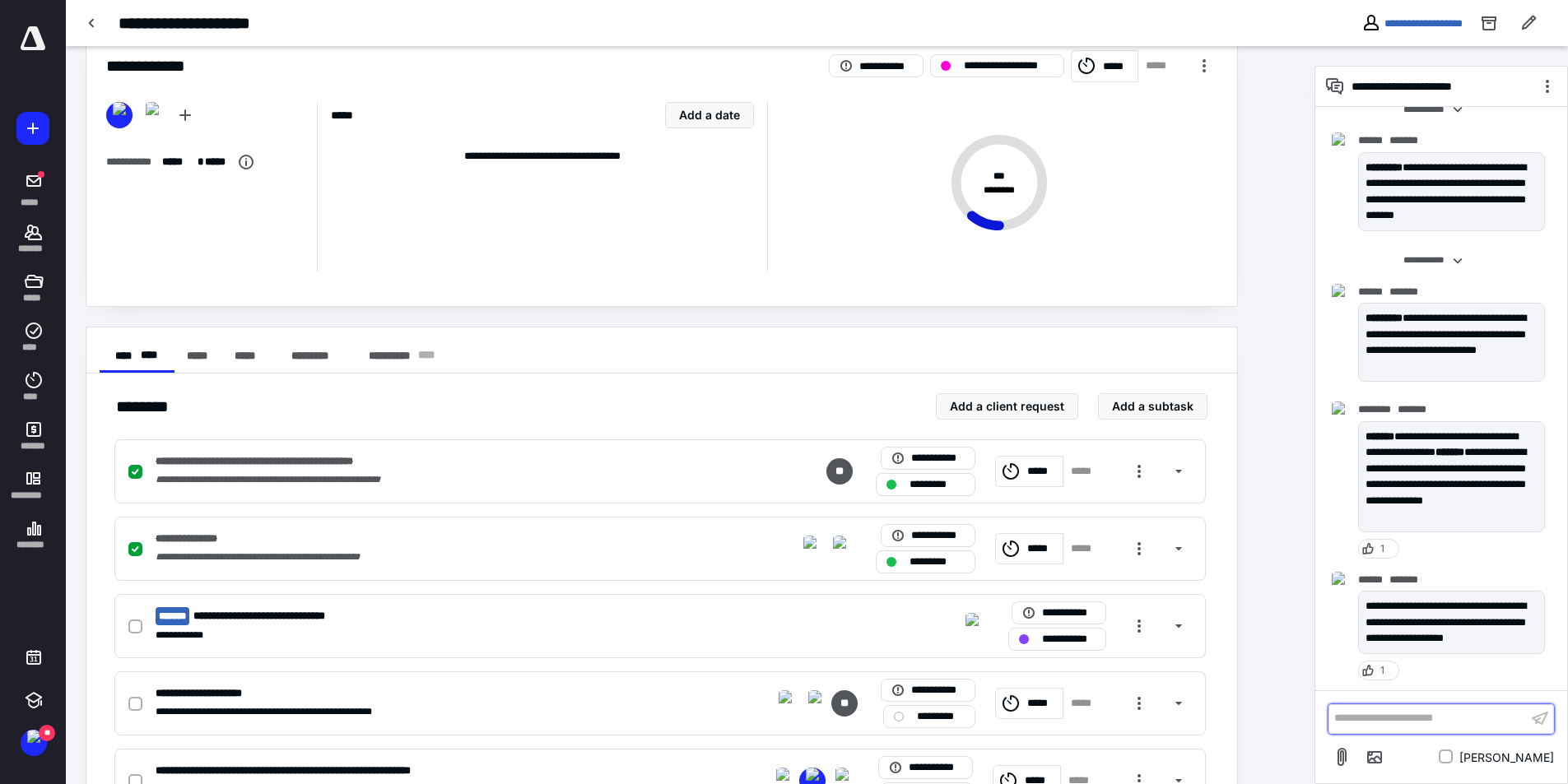 scroll, scrollTop: 171, scrollLeft: 0, axis: vertical 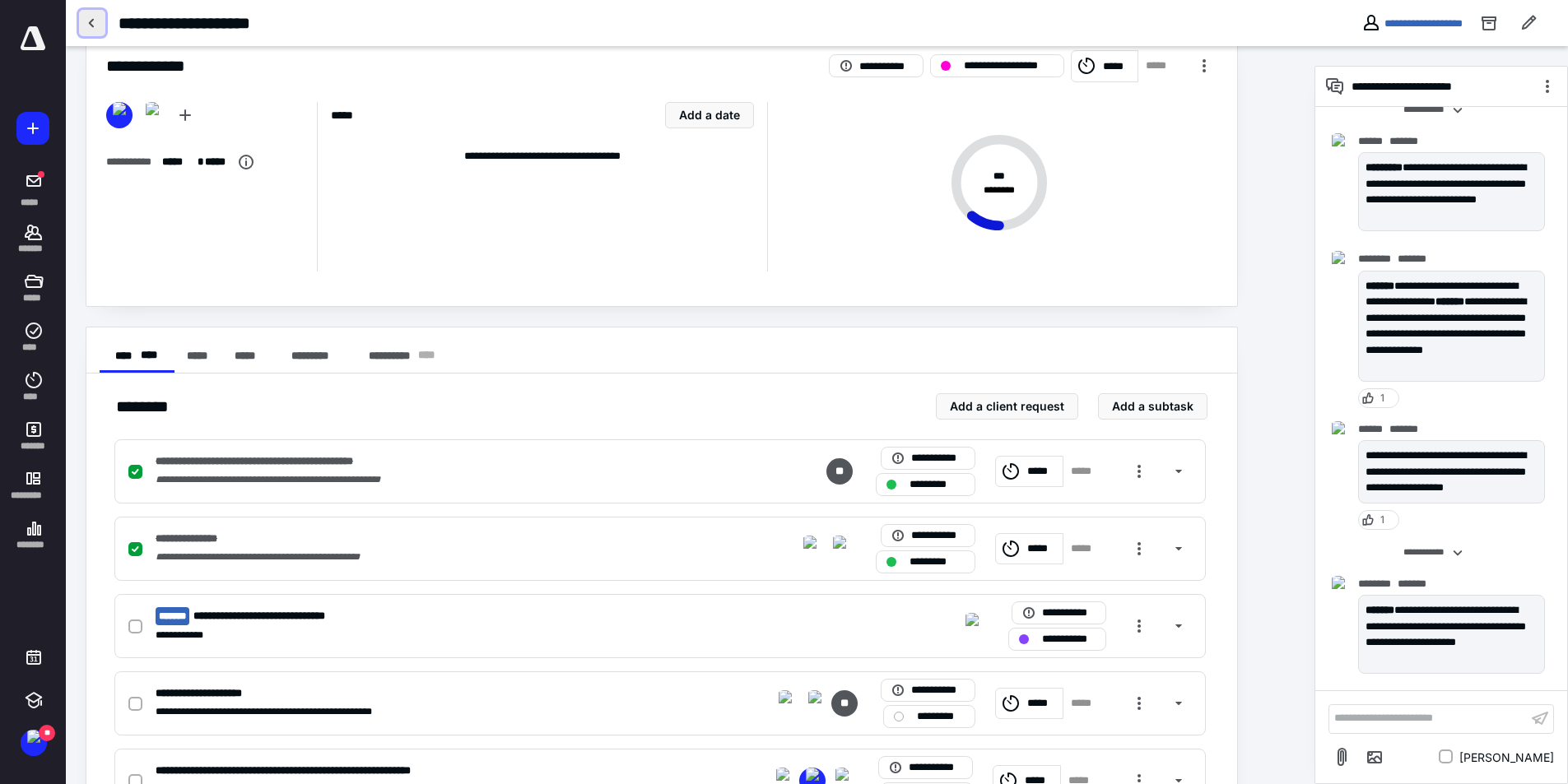 click at bounding box center [92, 23] 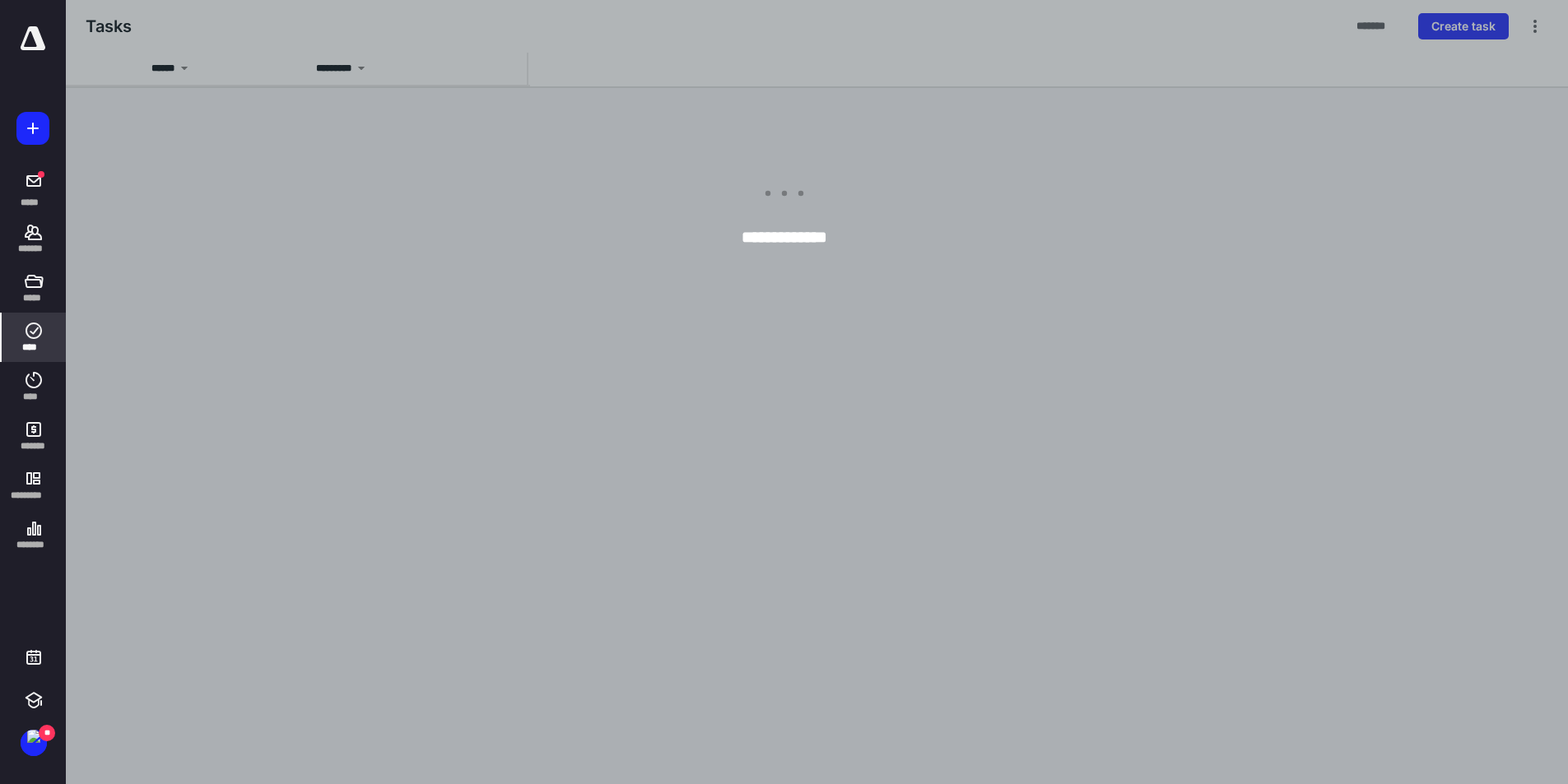 scroll, scrollTop: 0, scrollLeft: 0, axis: both 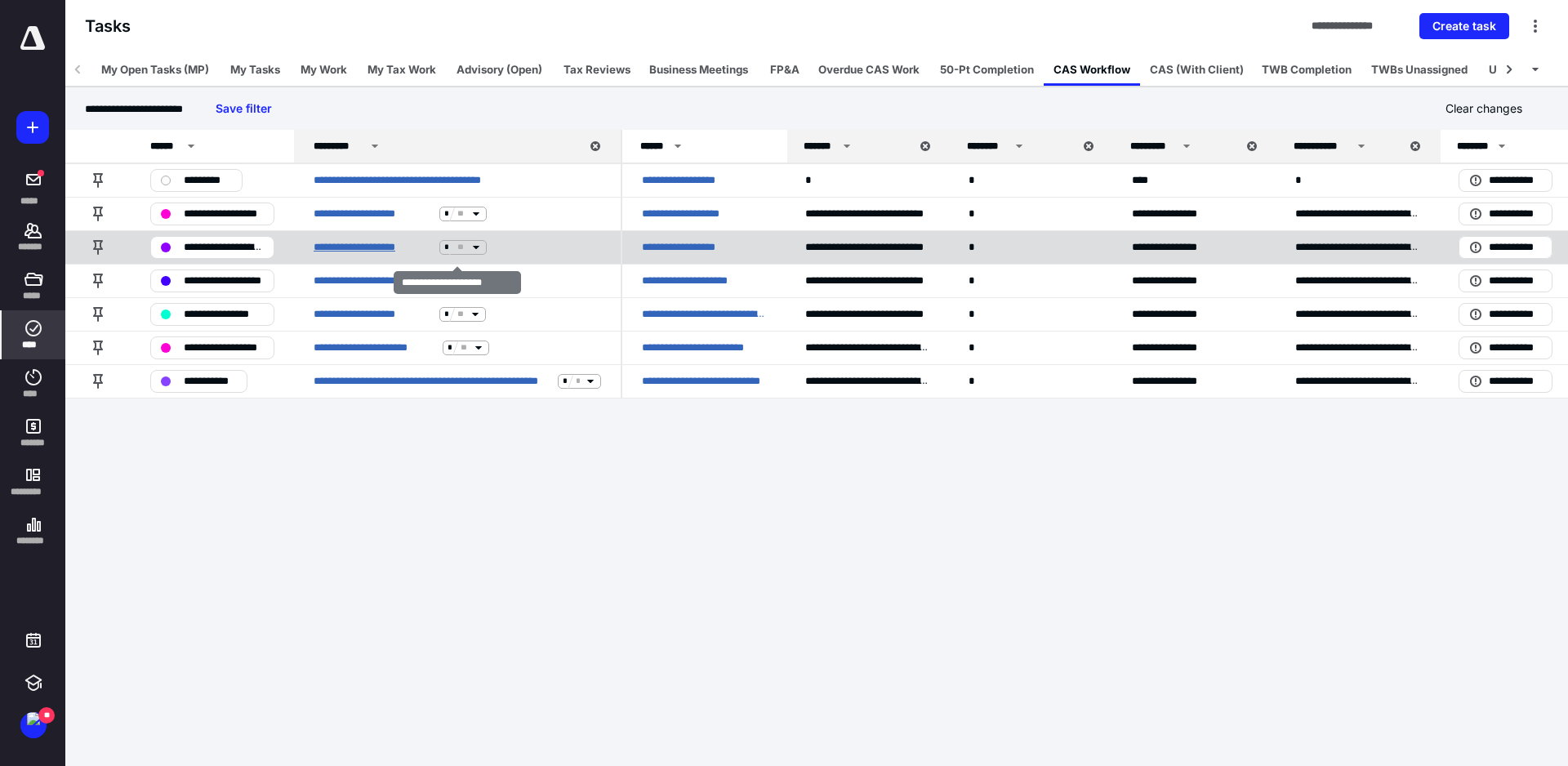 click on "**********" at bounding box center (373, 247) 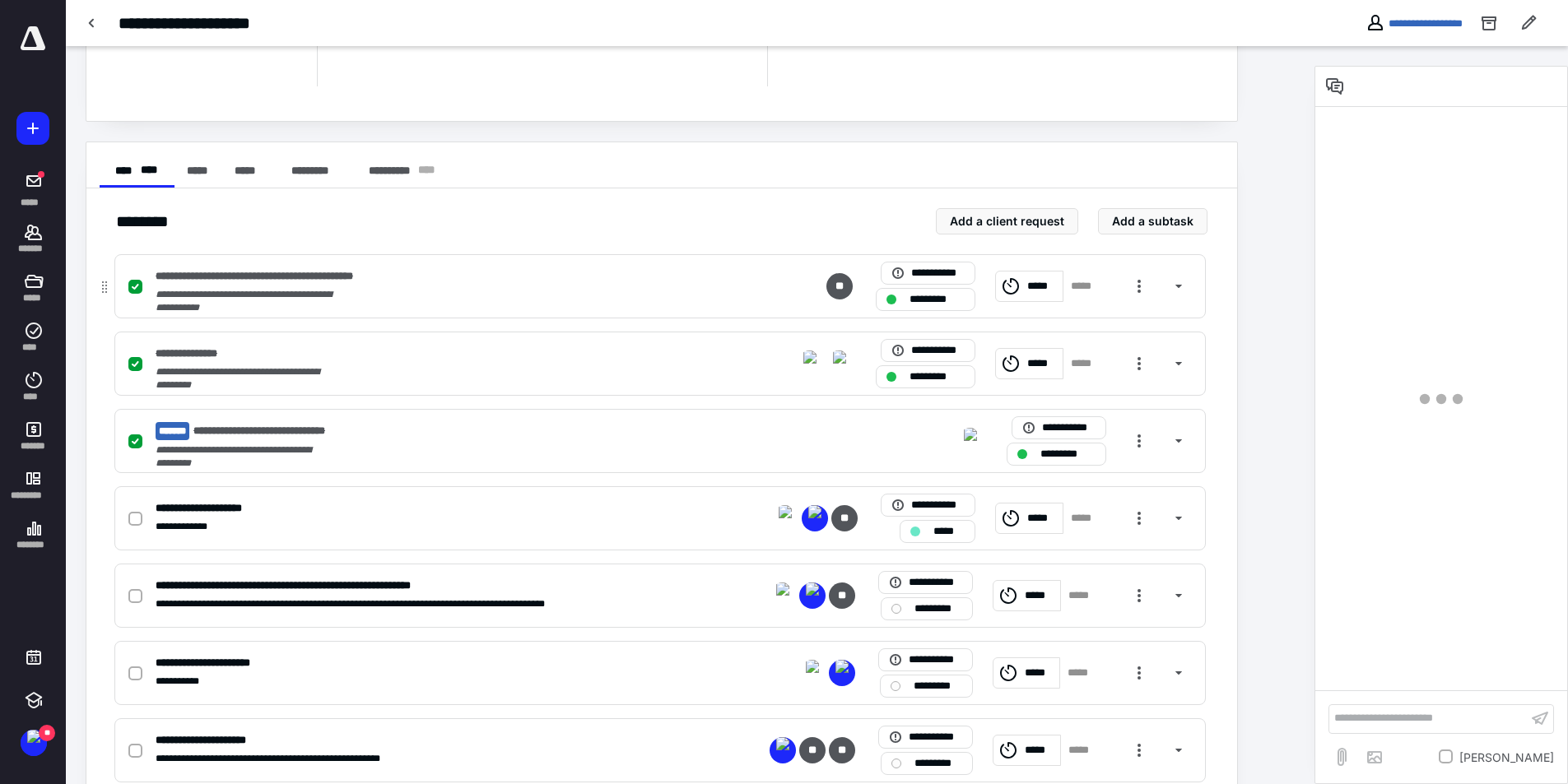 scroll, scrollTop: 247, scrollLeft: 0, axis: vertical 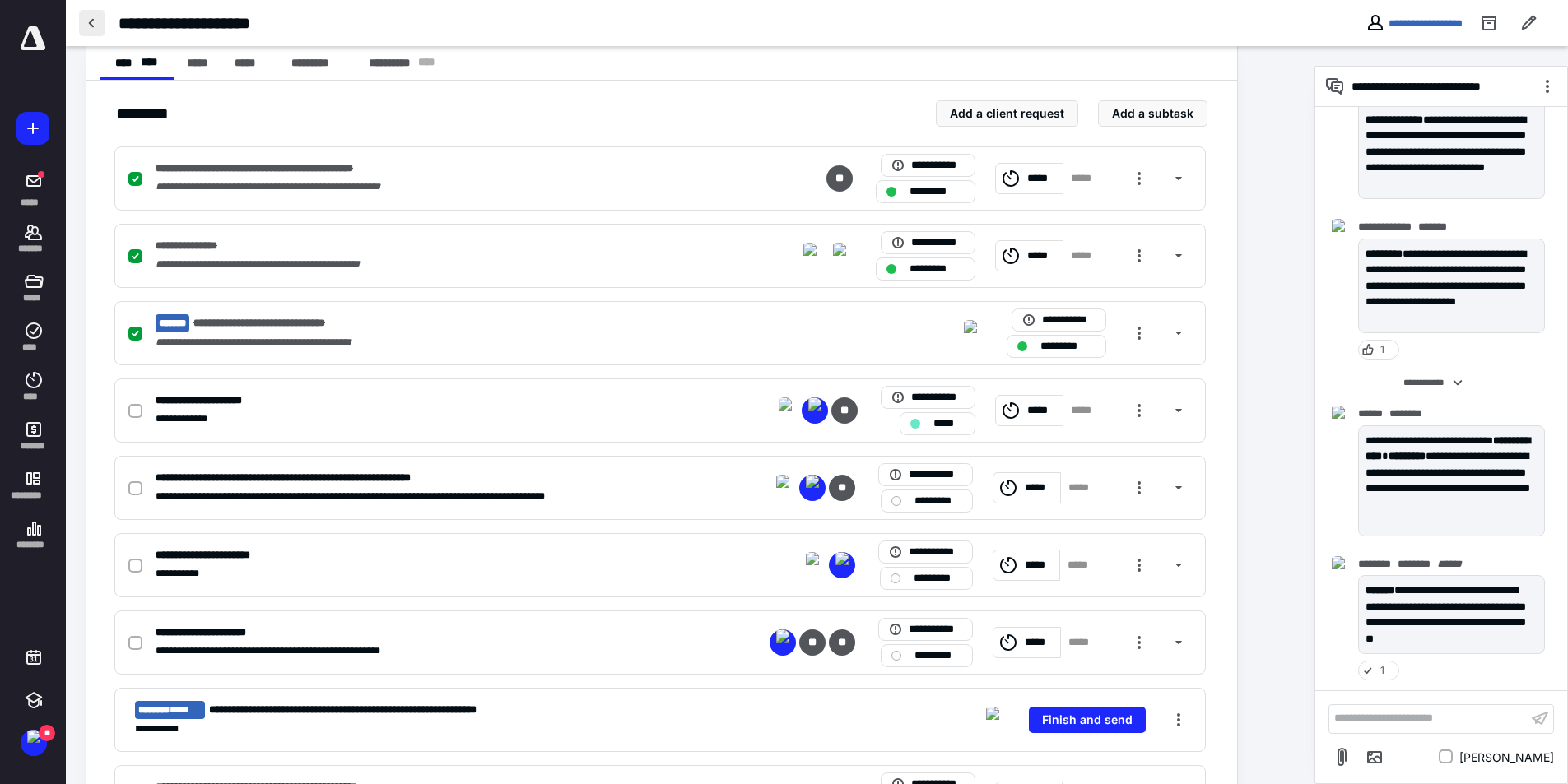 click at bounding box center [92, 23] 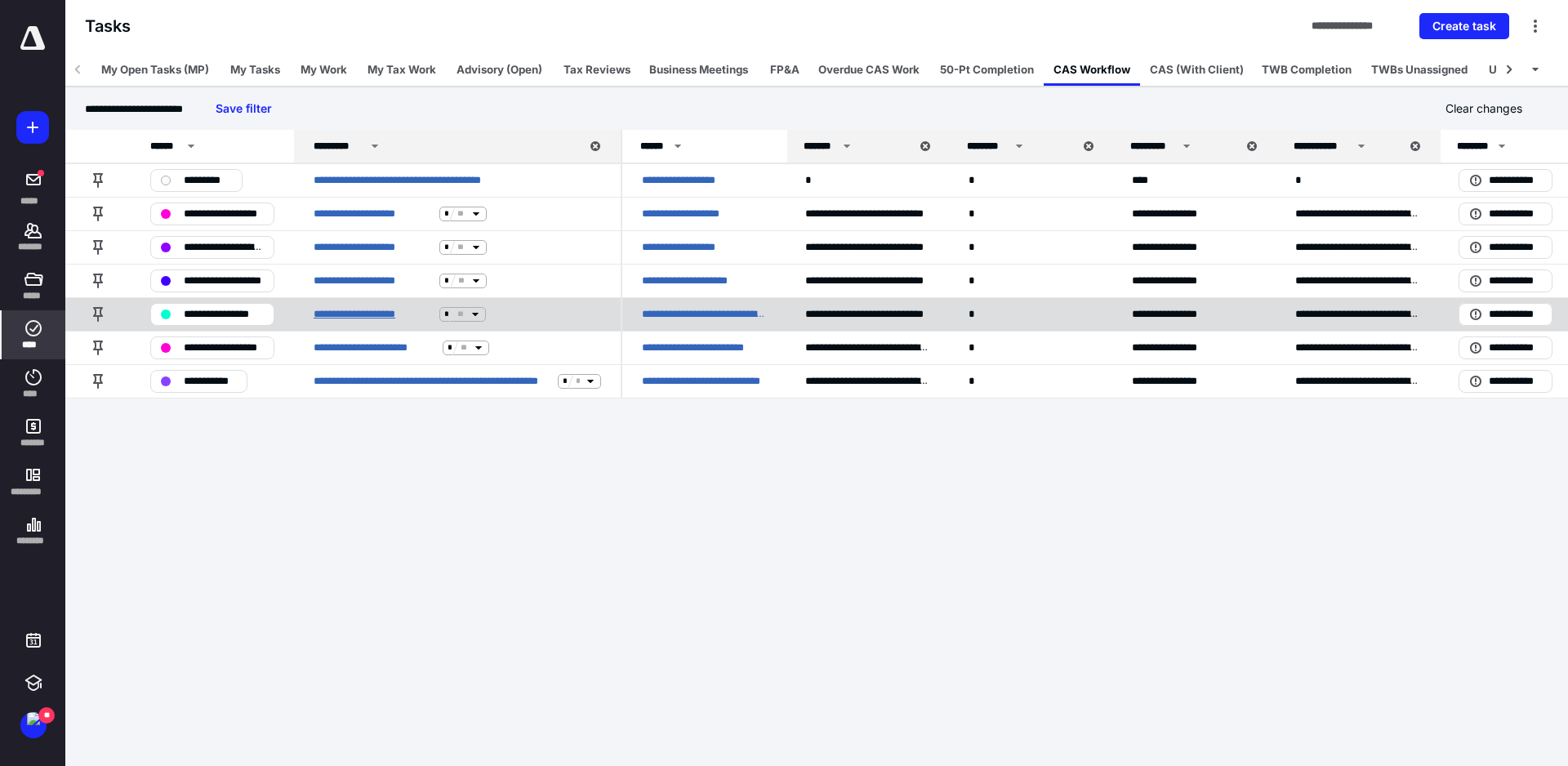 click on "**********" at bounding box center (373, 314) 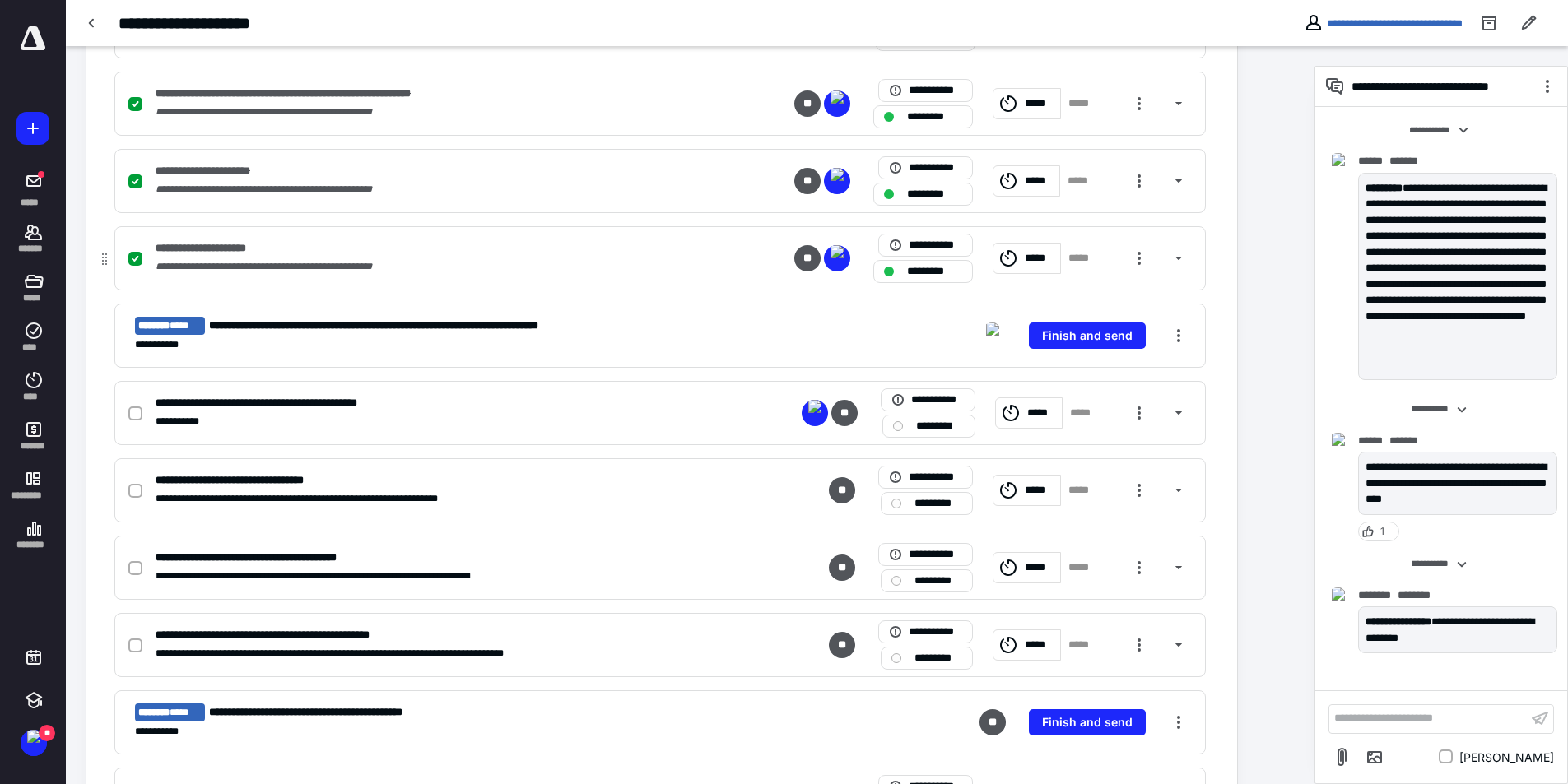 scroll, scrollTop: 740, scrollLeft: 0, axis: vertical 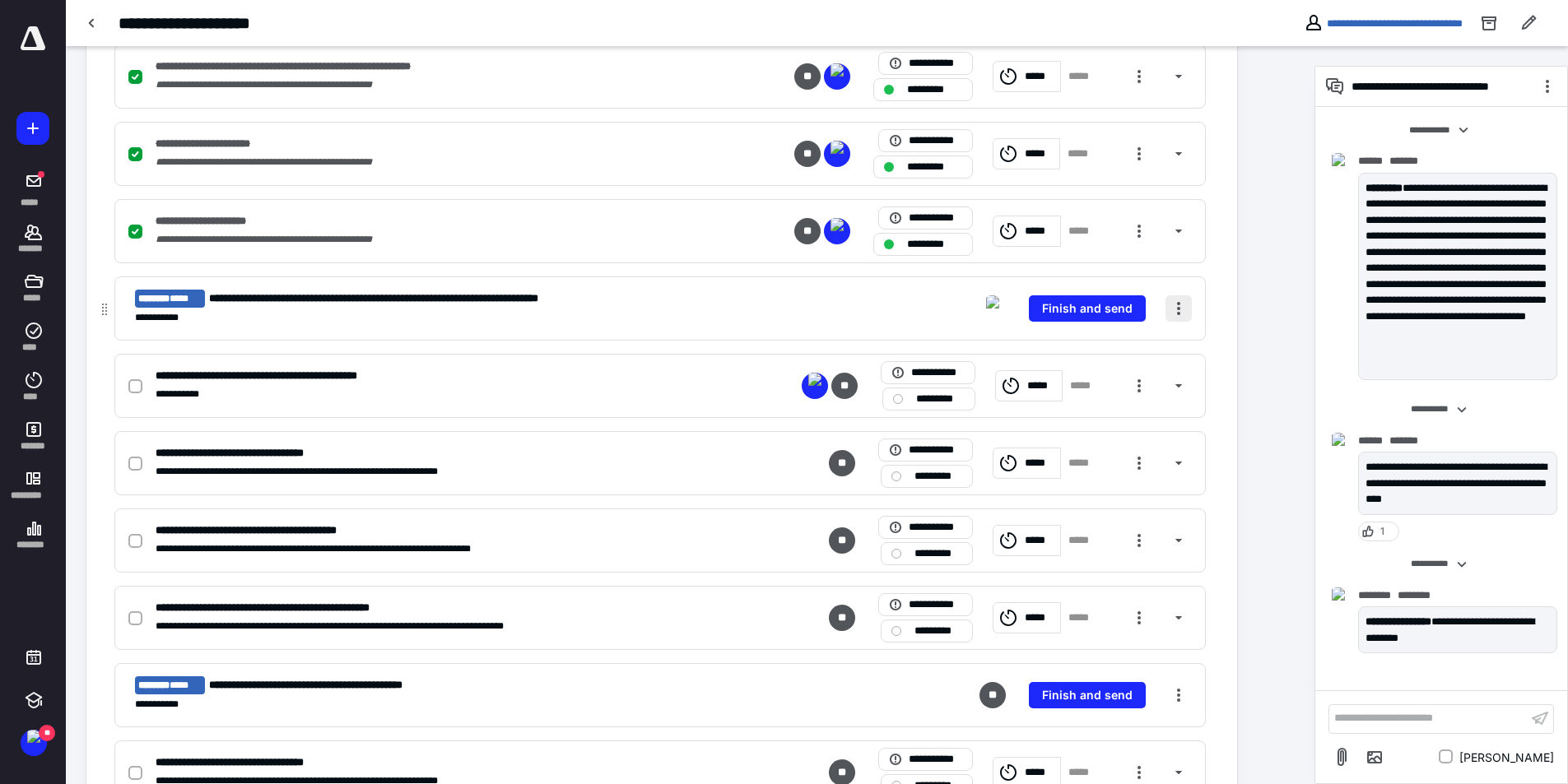 click at bounding box center (1179, 308) 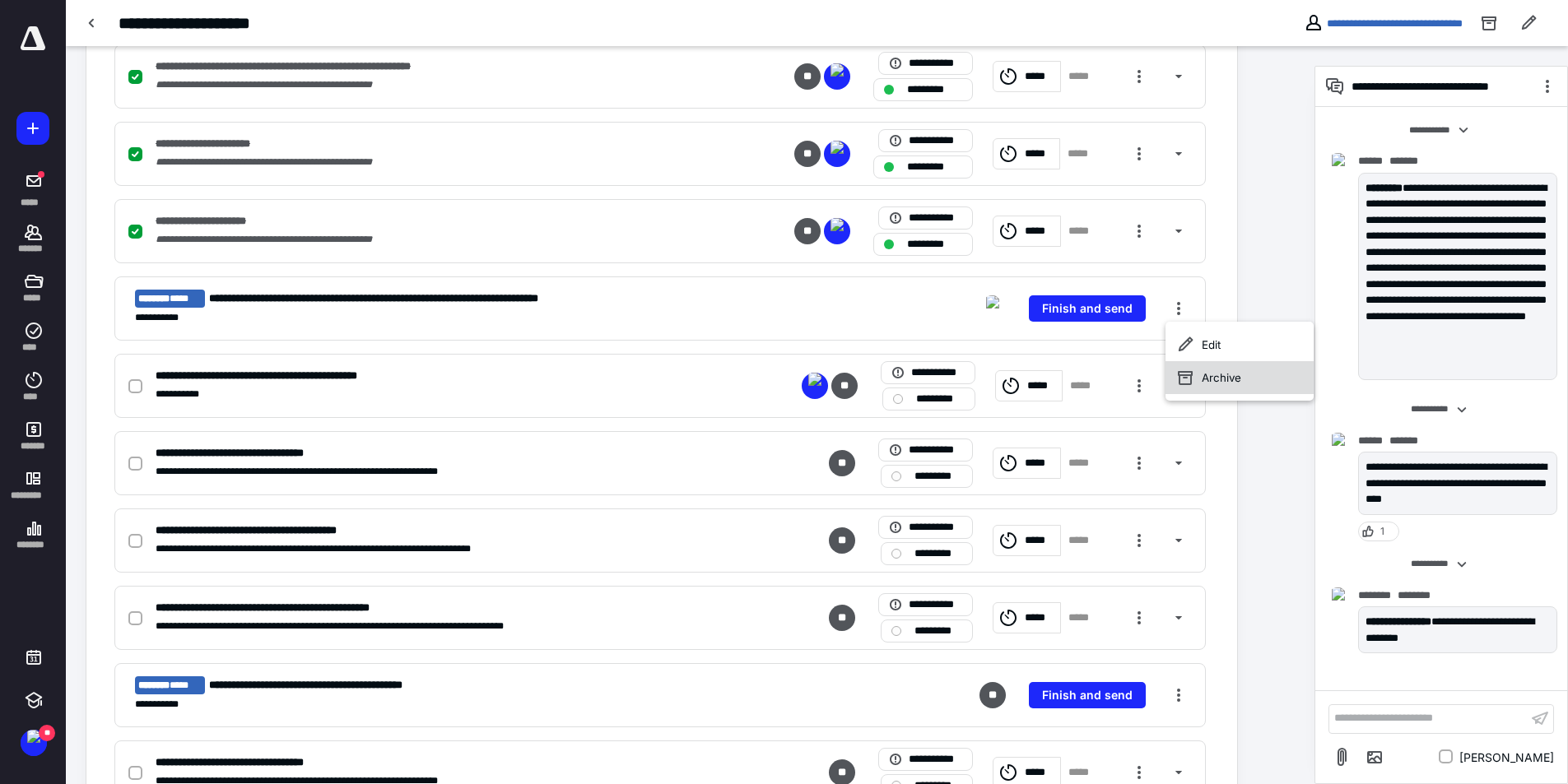 click on "Archive" at bounding box center (1240, 378) 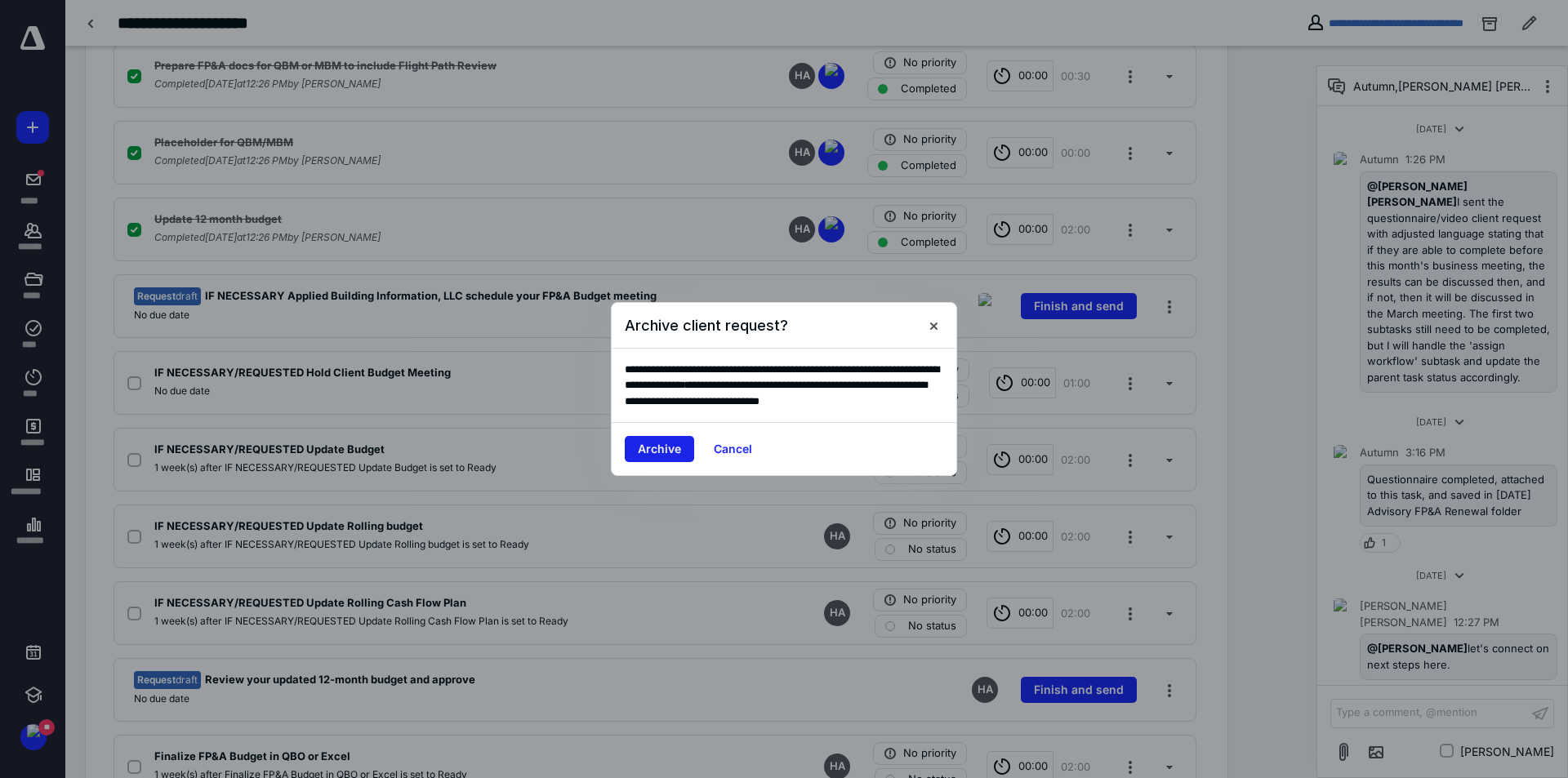 click on "Archive" at bounding box center (659, 449) 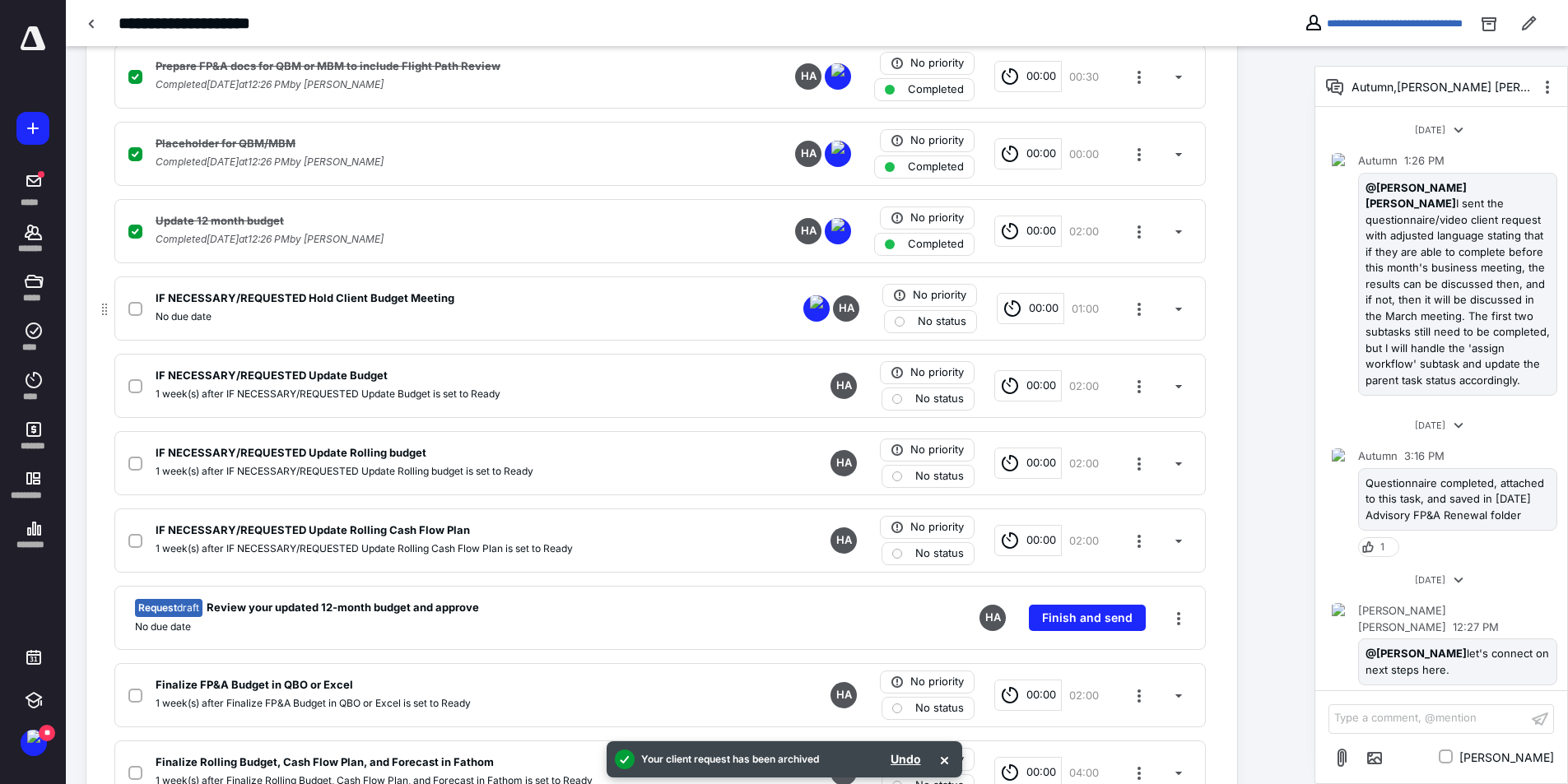 click at bounding box center (135, 309) 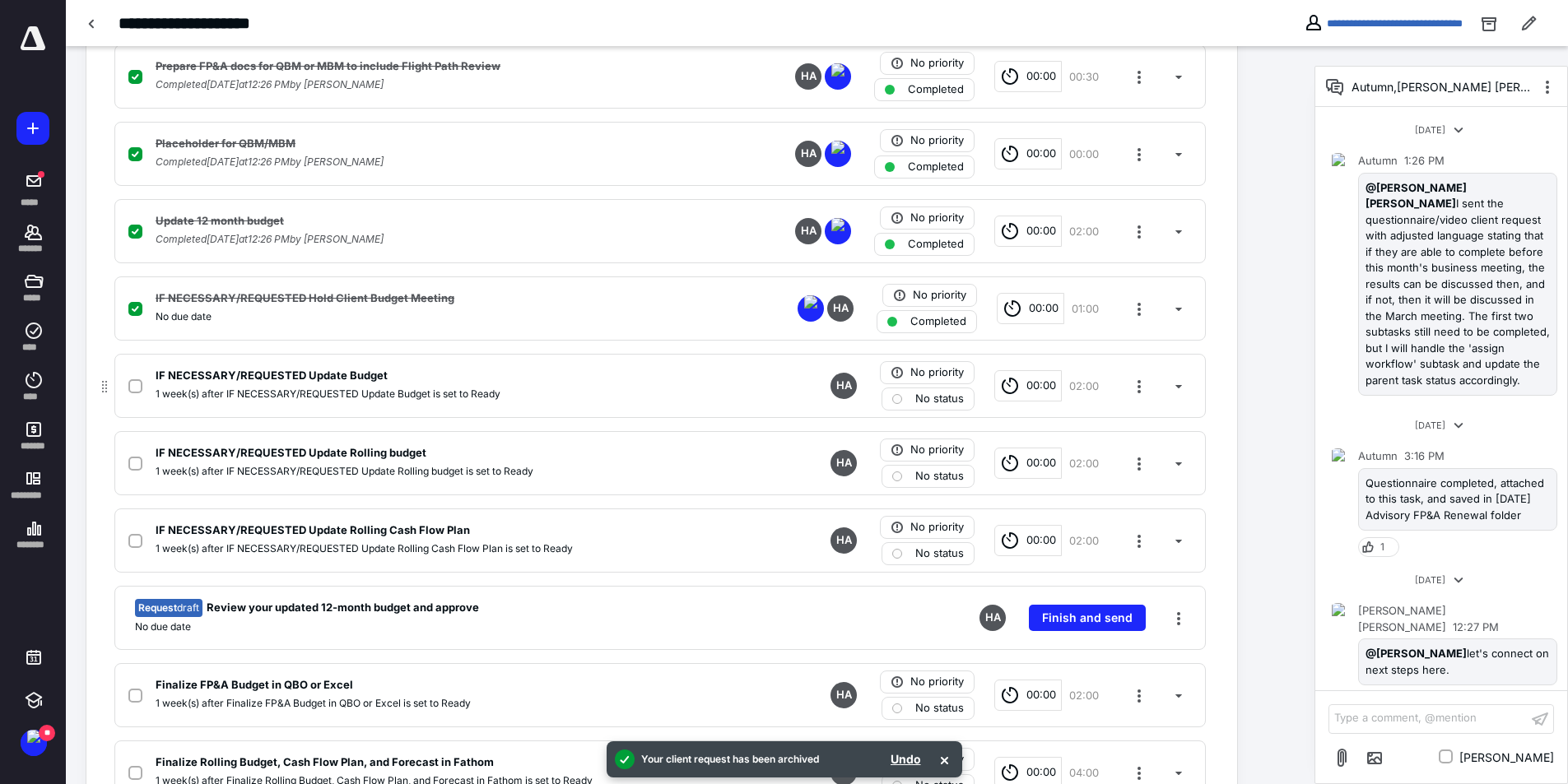 click 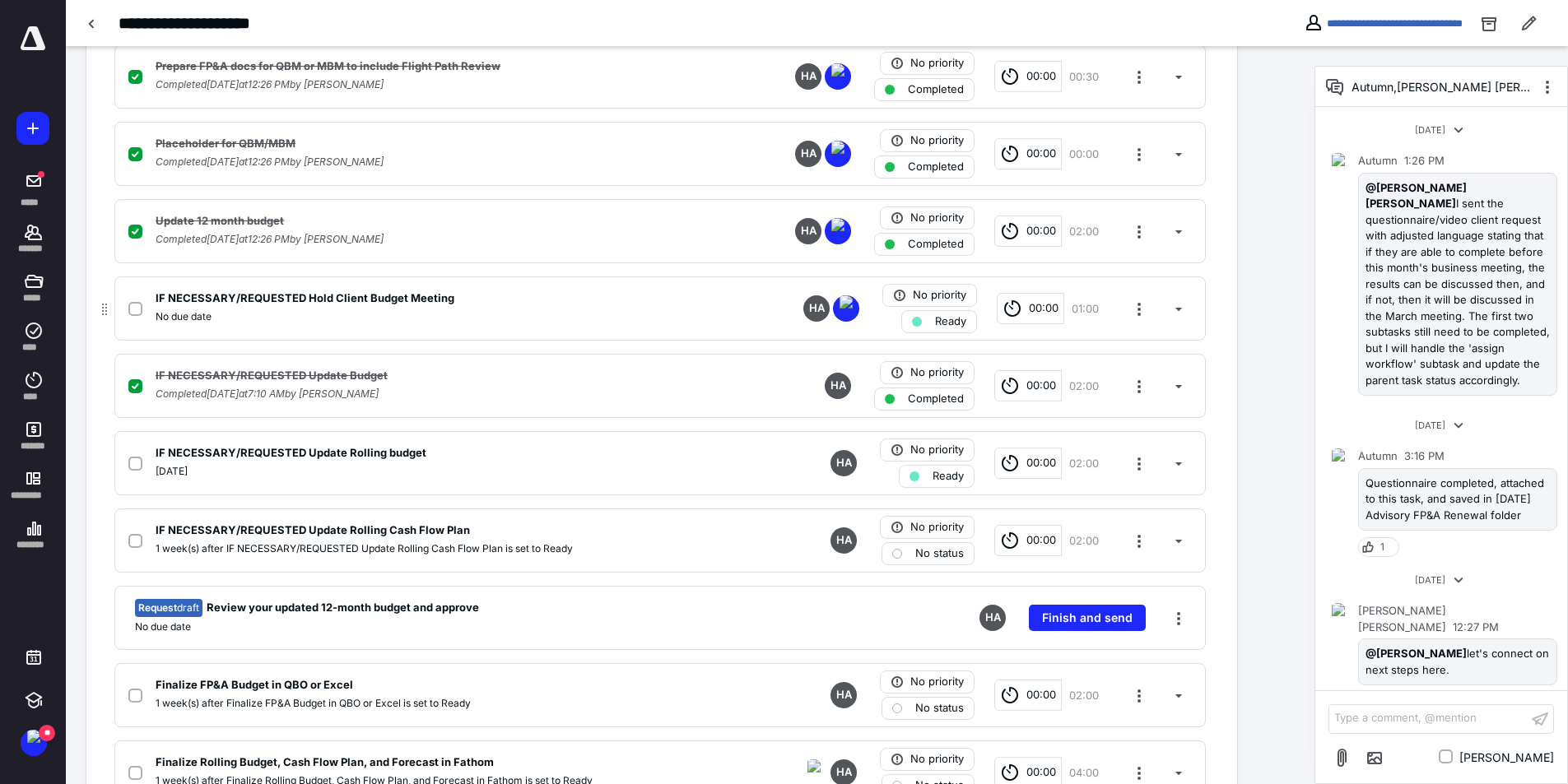 click 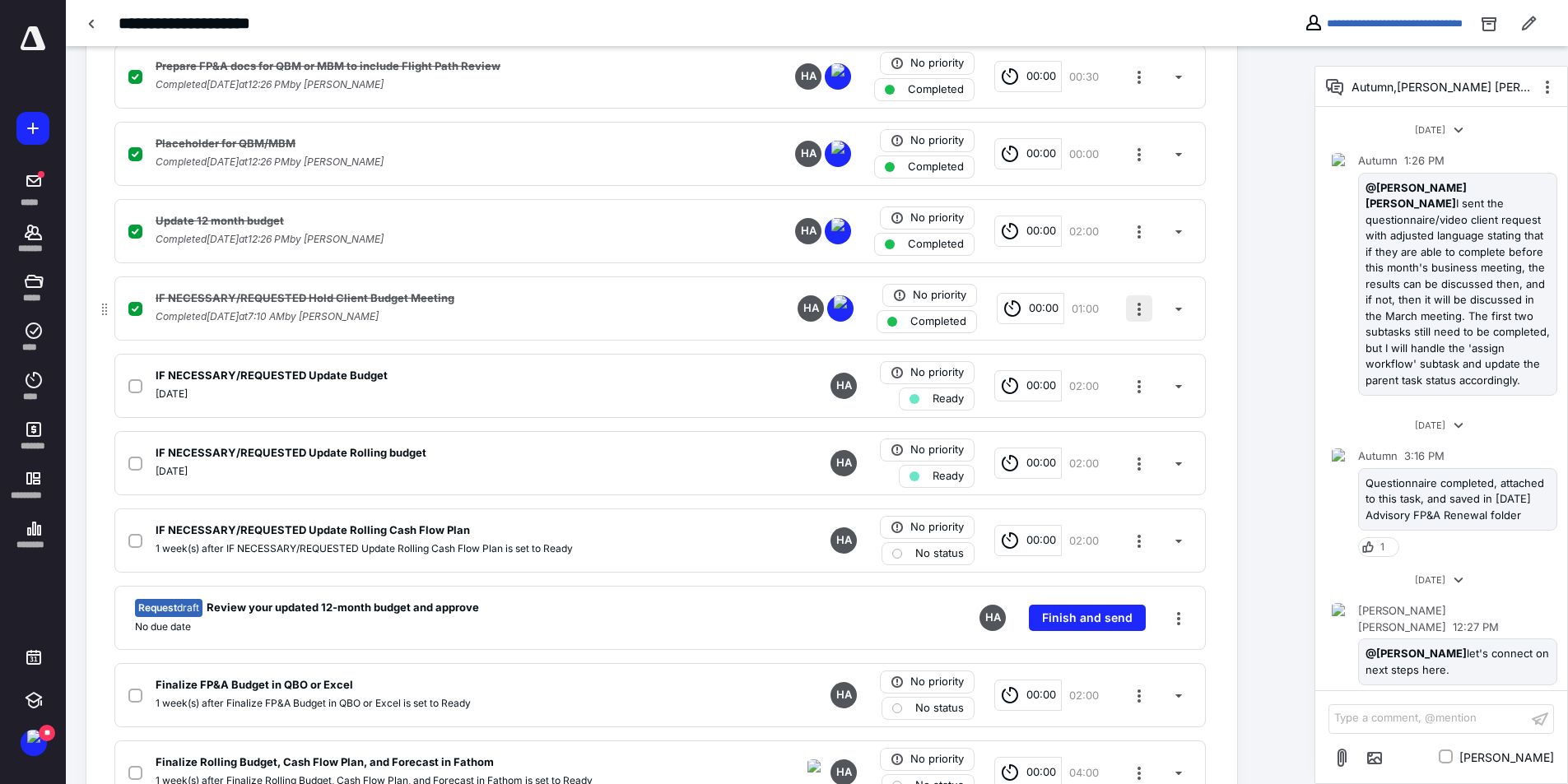 click at bounding box center (1139, 308) 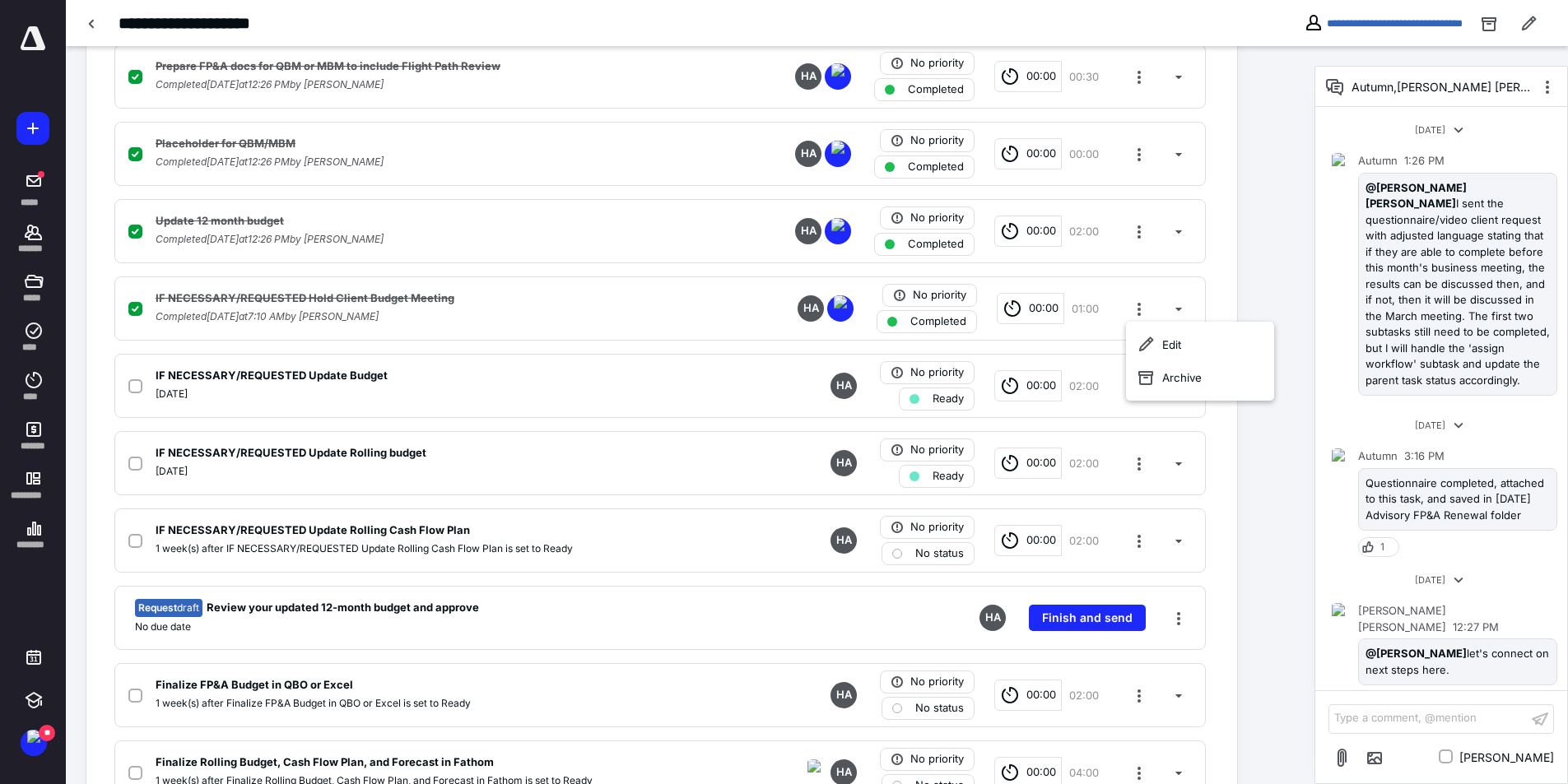 click on "Task  details No priority FP&A - Update Rolling Budget 00:00 00:00 HA Total time: 00:00 | 18:24 Dates Add a date No dates have been added to this task. 47 % PROGRESS Work ( 17 ) Files ( 1 ) Notes Reminders Automation ( 21 ) Subtasks Add a client request Add a subtask Billing - Invoice created & balance paid in full Completed  [DATE]  9:23 AM  by [PERSON_NAME] AW No priority Completed 00:00 00:12 Assign Workflow Completed  [DATE]  1:18 PM  by [PERSON_NAME] No priority Completed 00:00 00:12 Request  Flightpath Video & Questionnaire Completed  [DATE]  3:15 PM  by [PERSON_NAME] No priority Completed Questionnaire results Completed  [DATE]  11:19 AM  by [PERSON_NAME] HA No priority Completed 00:00 00:12 Prepare FP&A docs for QBM or MBM to include Flight Path Review Completed  [DATE]  12:26 PM  by [PERSON_NAME] HA No priority Completed 00:00 00:30 Placeholder for QBM/MBM Completed  [DATE]  12:26 PM  by [PERSON_NAME] HA No priority Completed  at" at bounding box center [690, 191] 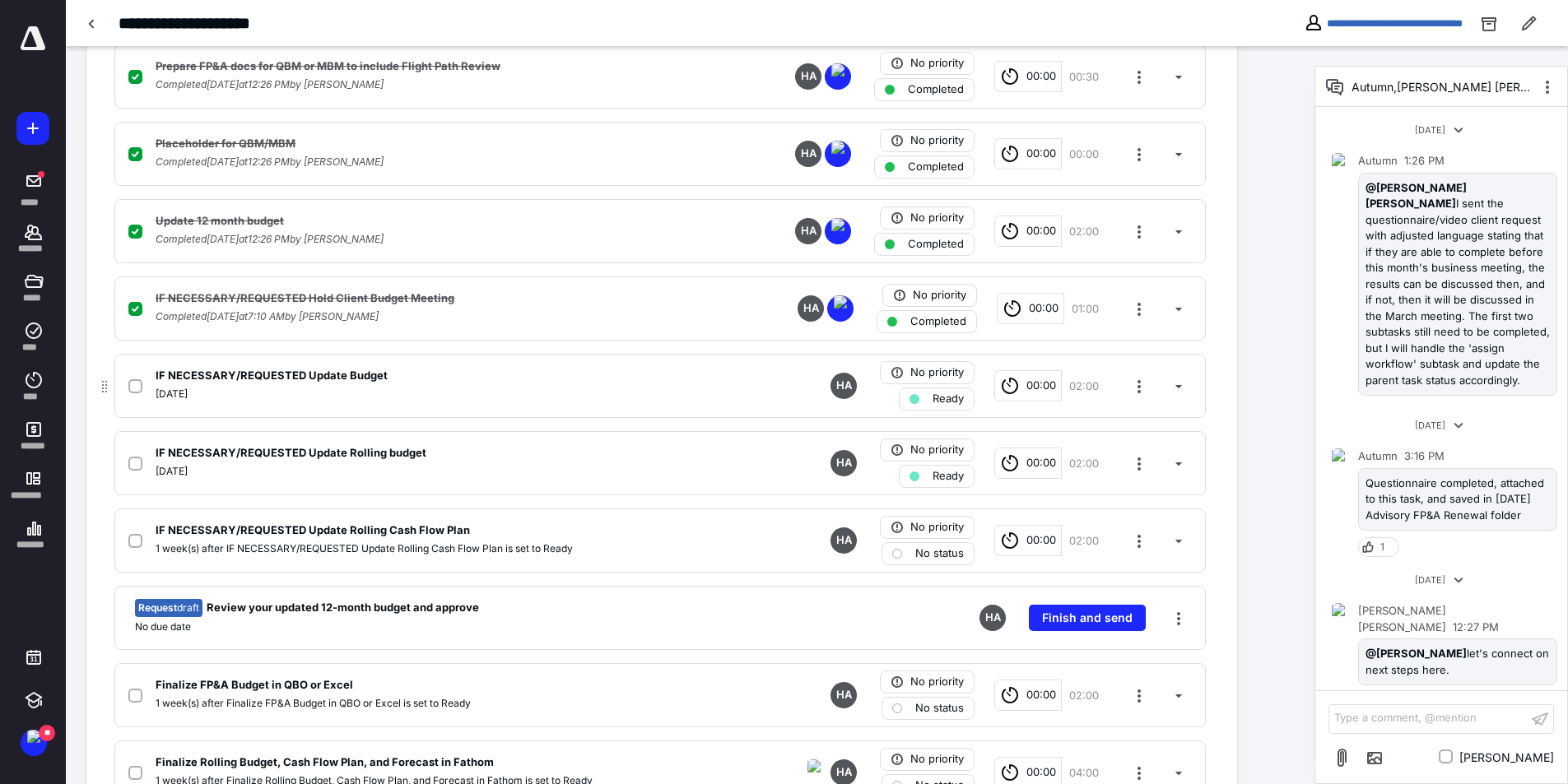 click 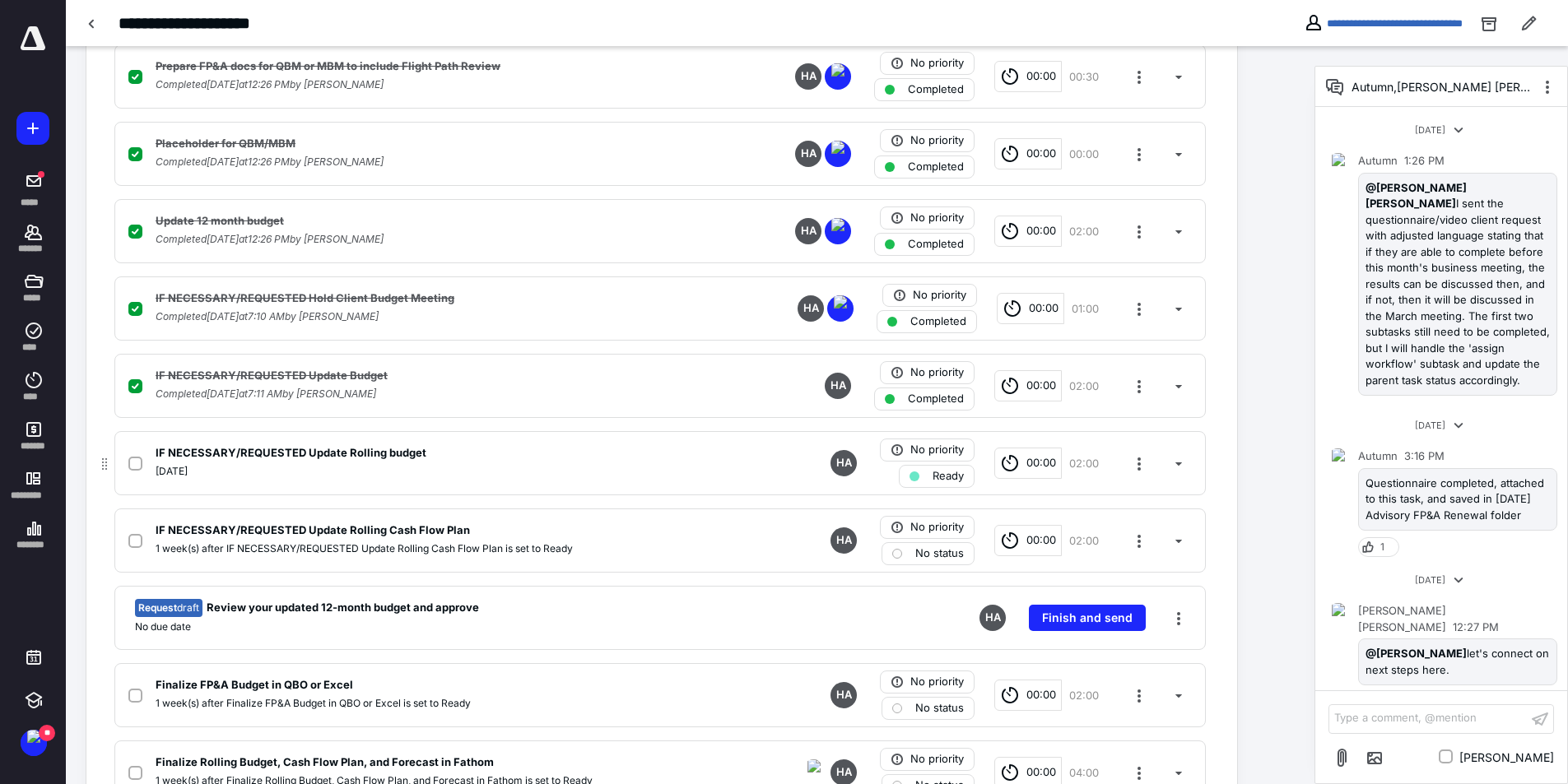 click 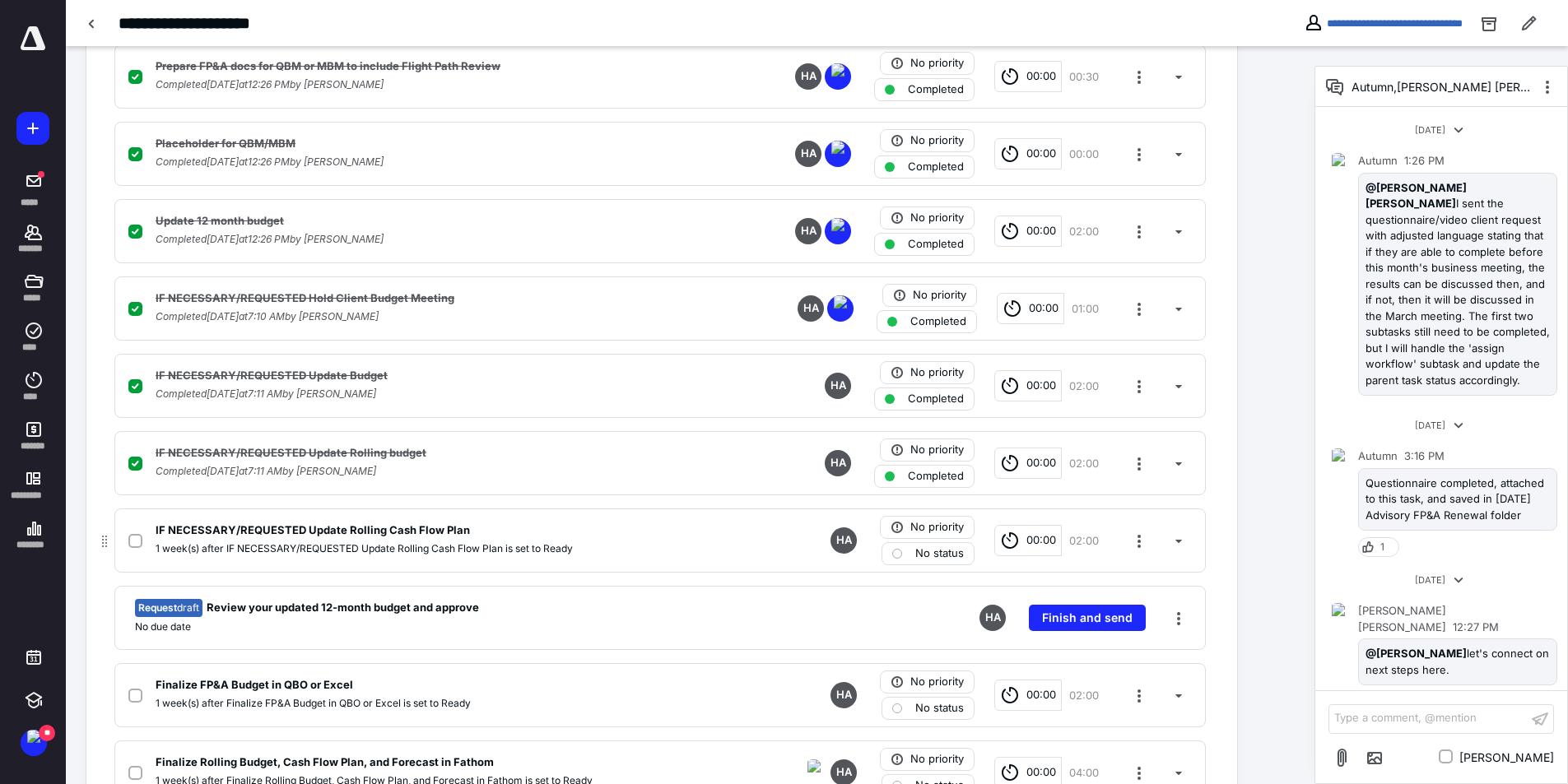 click 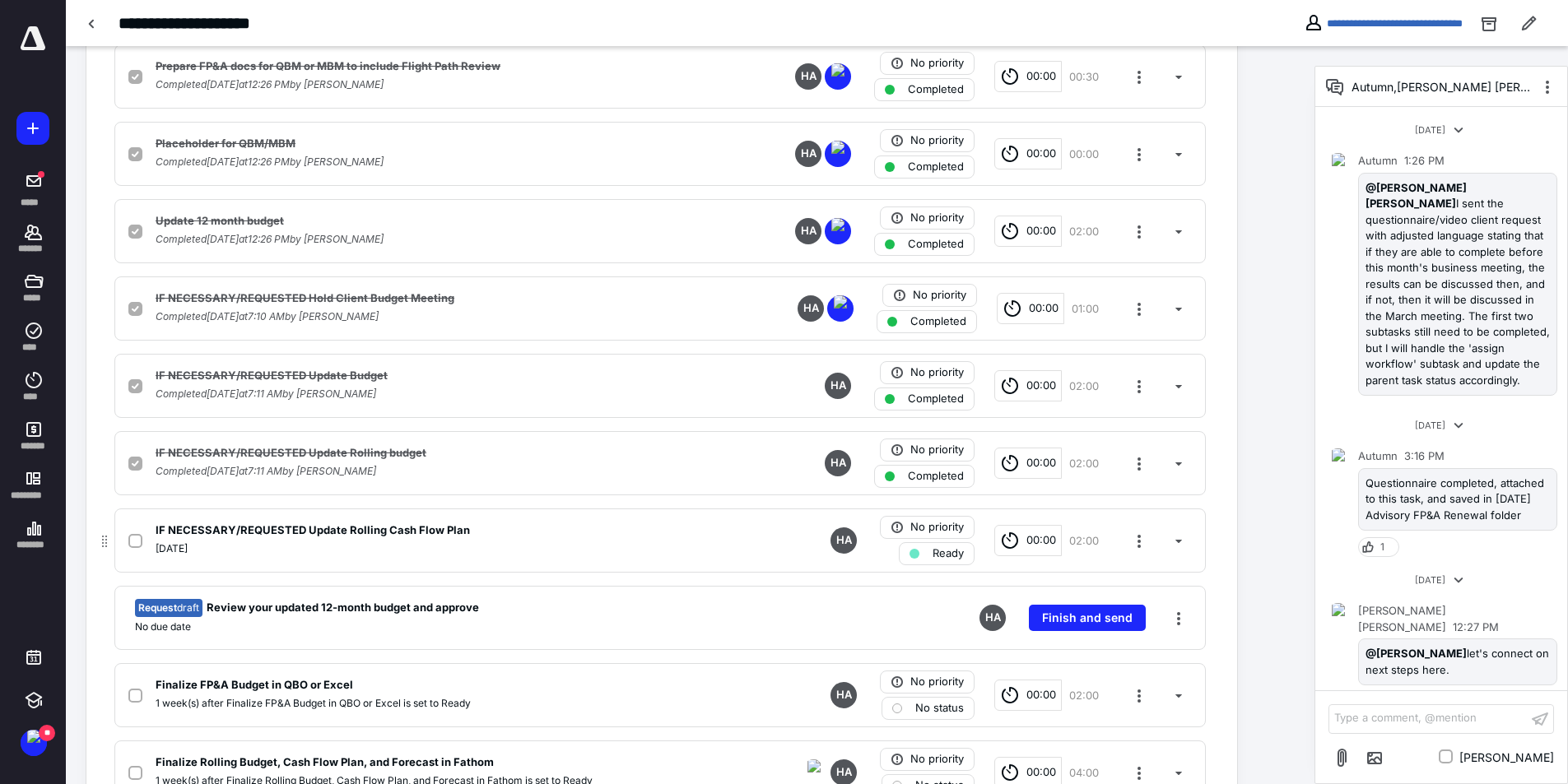 checkbox on "true" 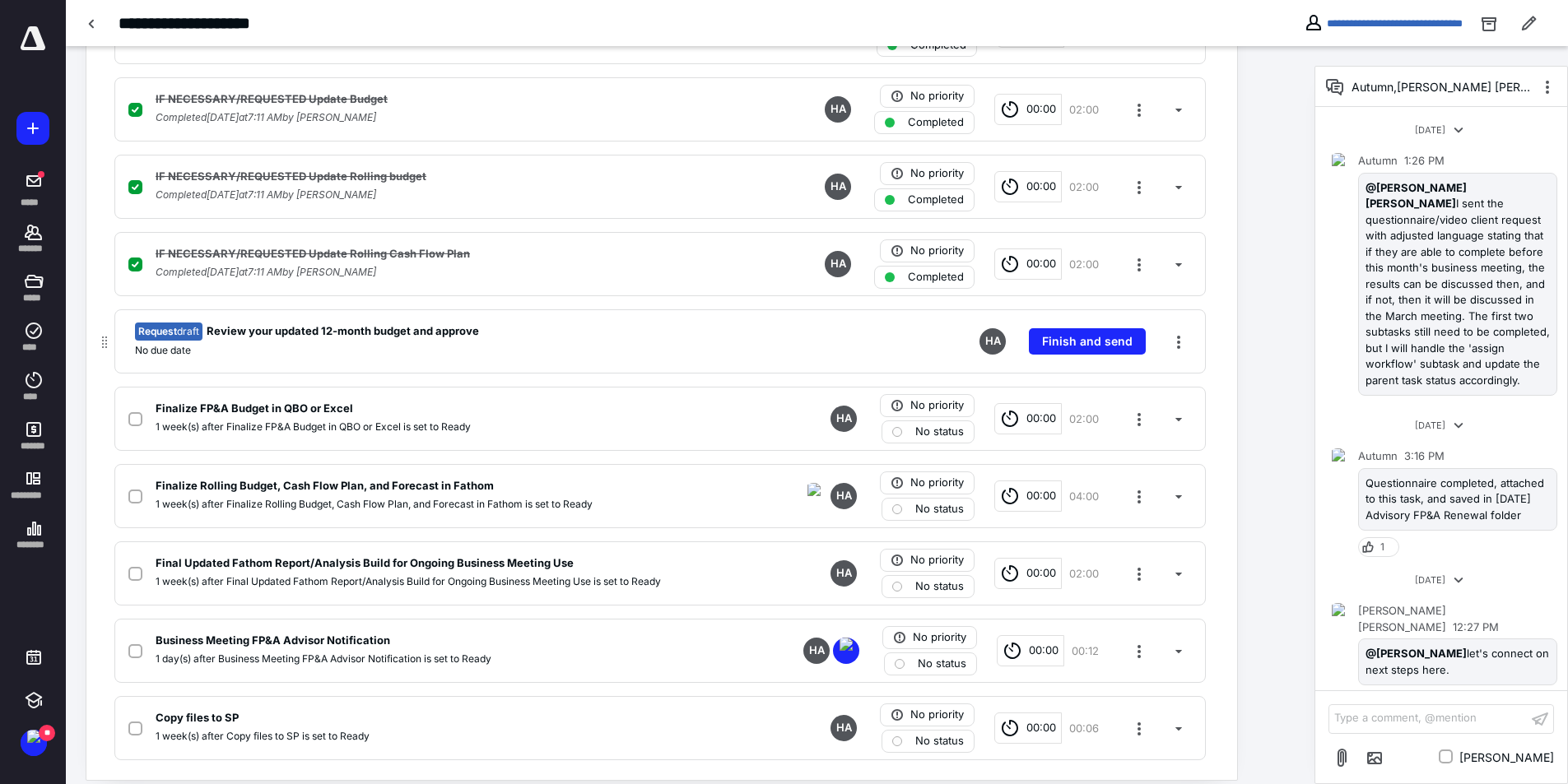 scroll, scrollTop: 1033, scrollLeft: 0, axis: vertical 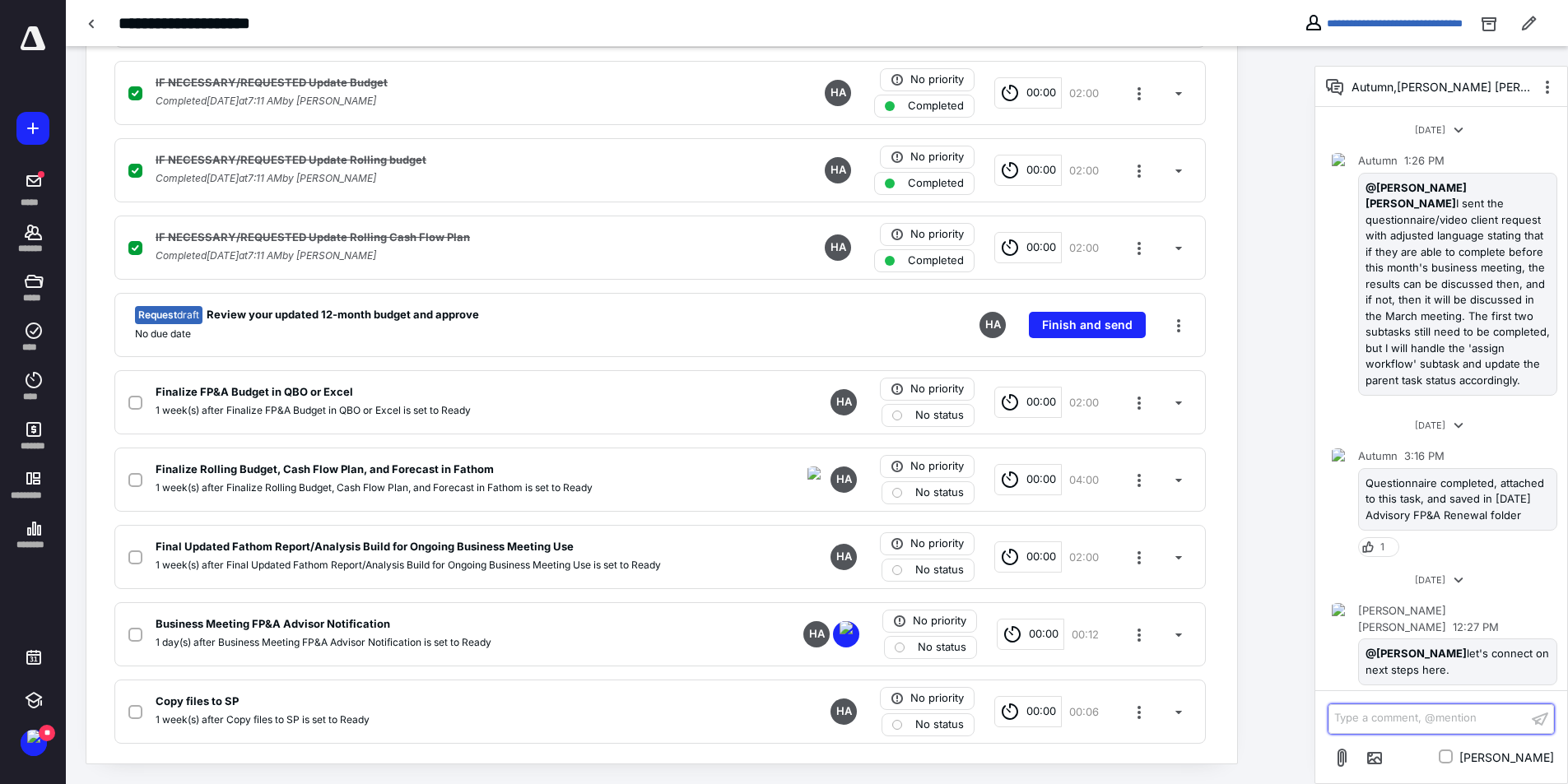 click on "Type a comment, @mention ﻿" at bounding box center [1428, 718] 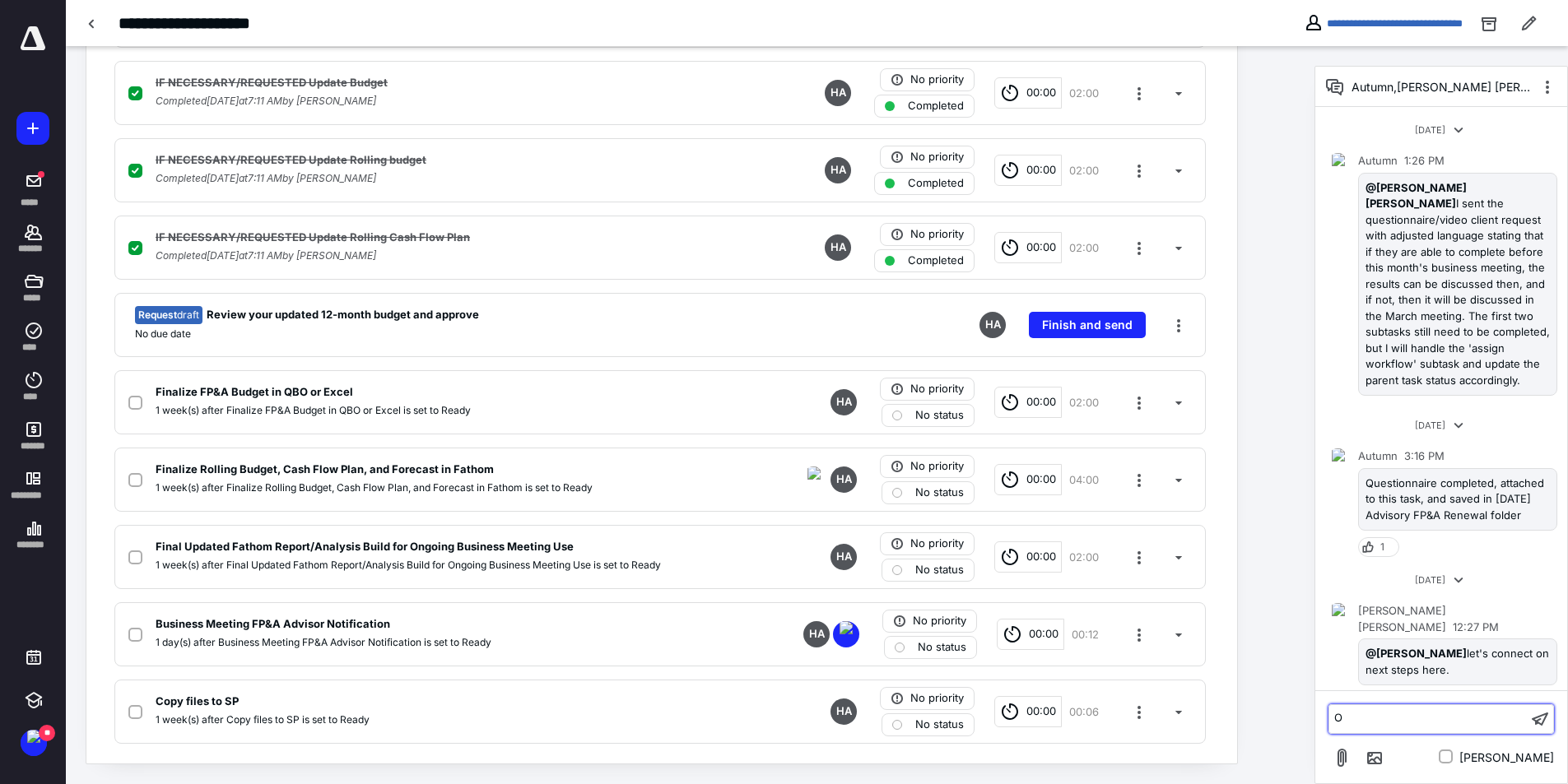type 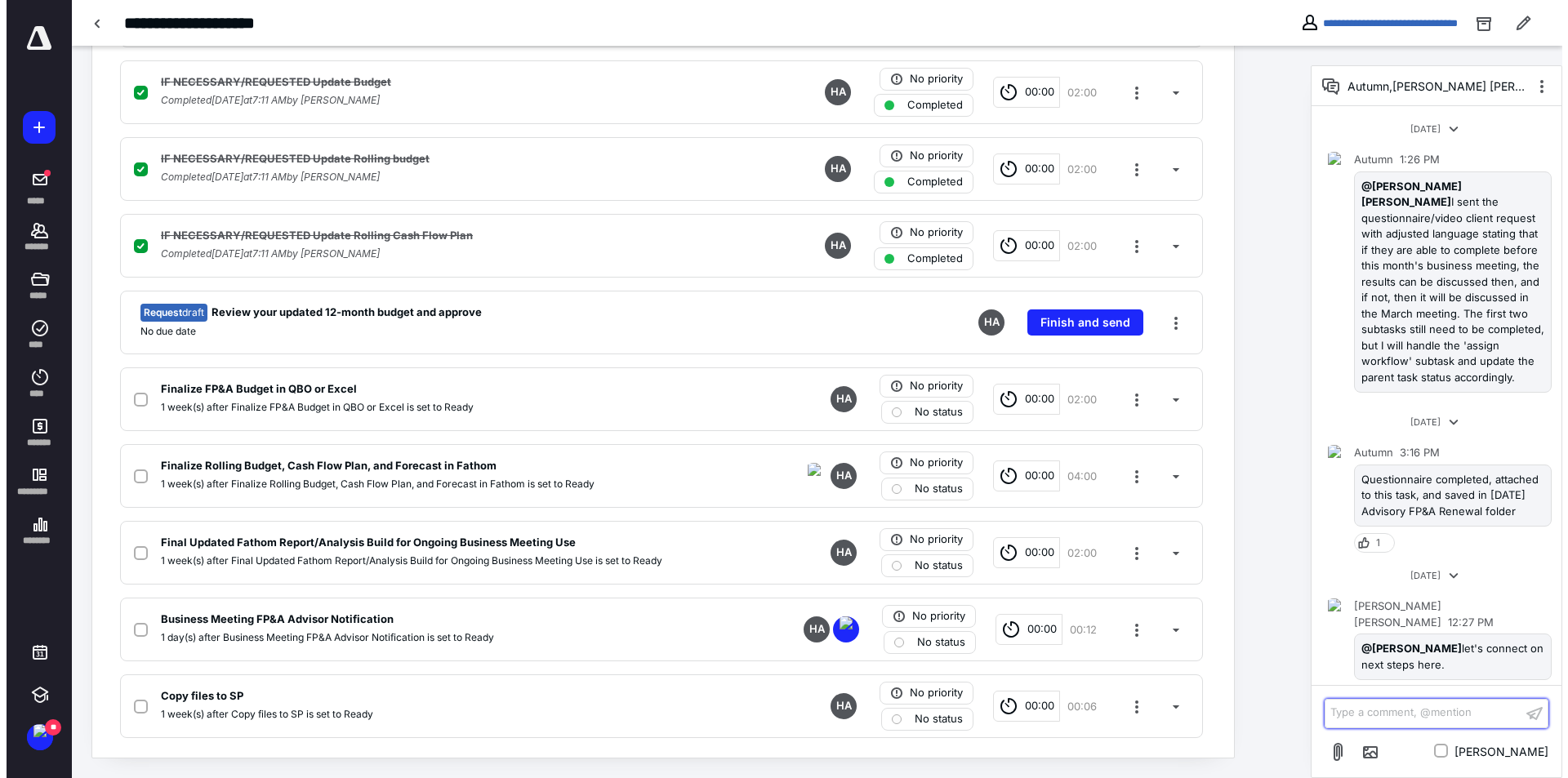 scroll, scrollTop: 177, scrollLeft: 0, axis: vertical 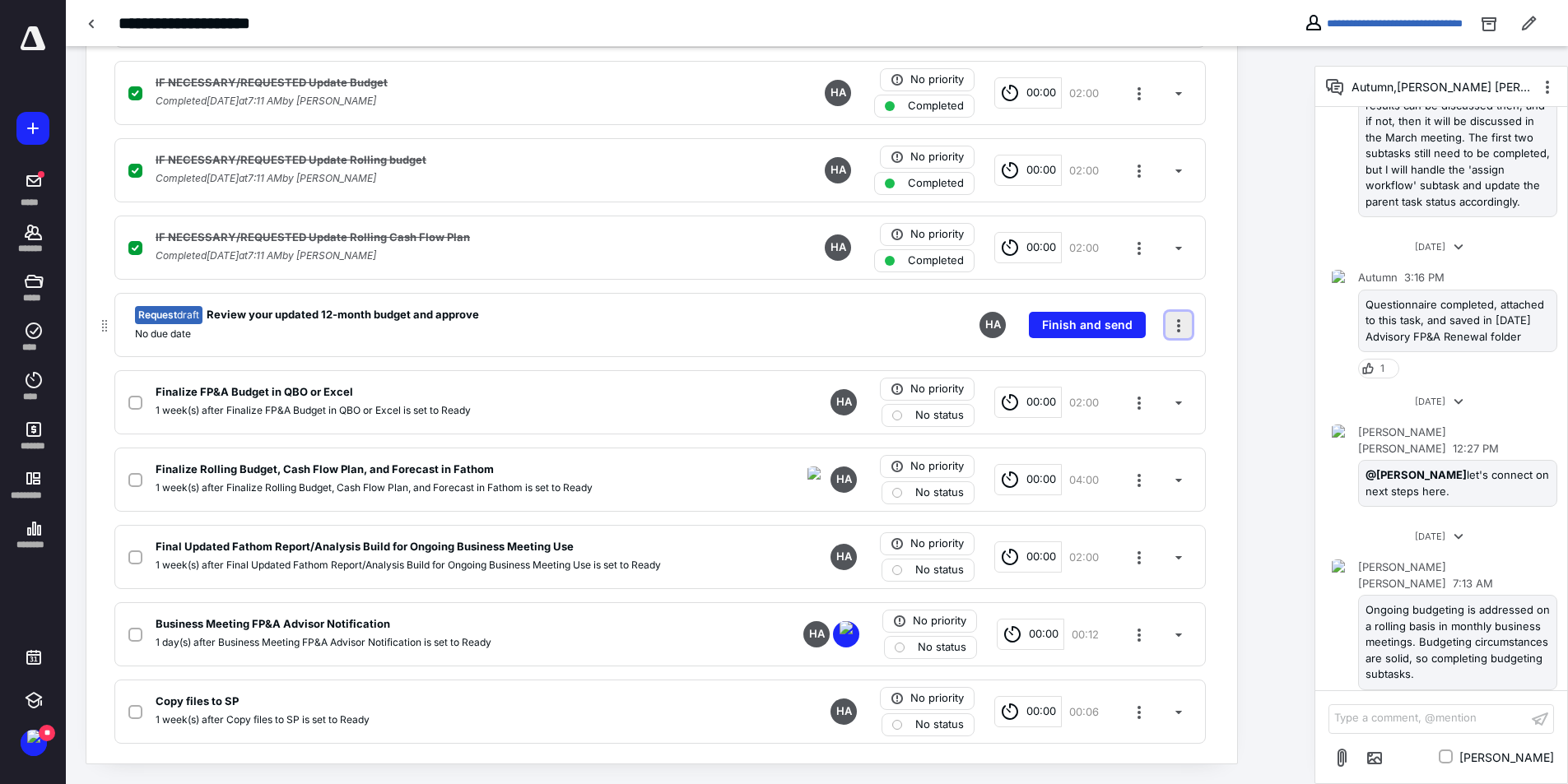 click at bounding box center [1179, 325] 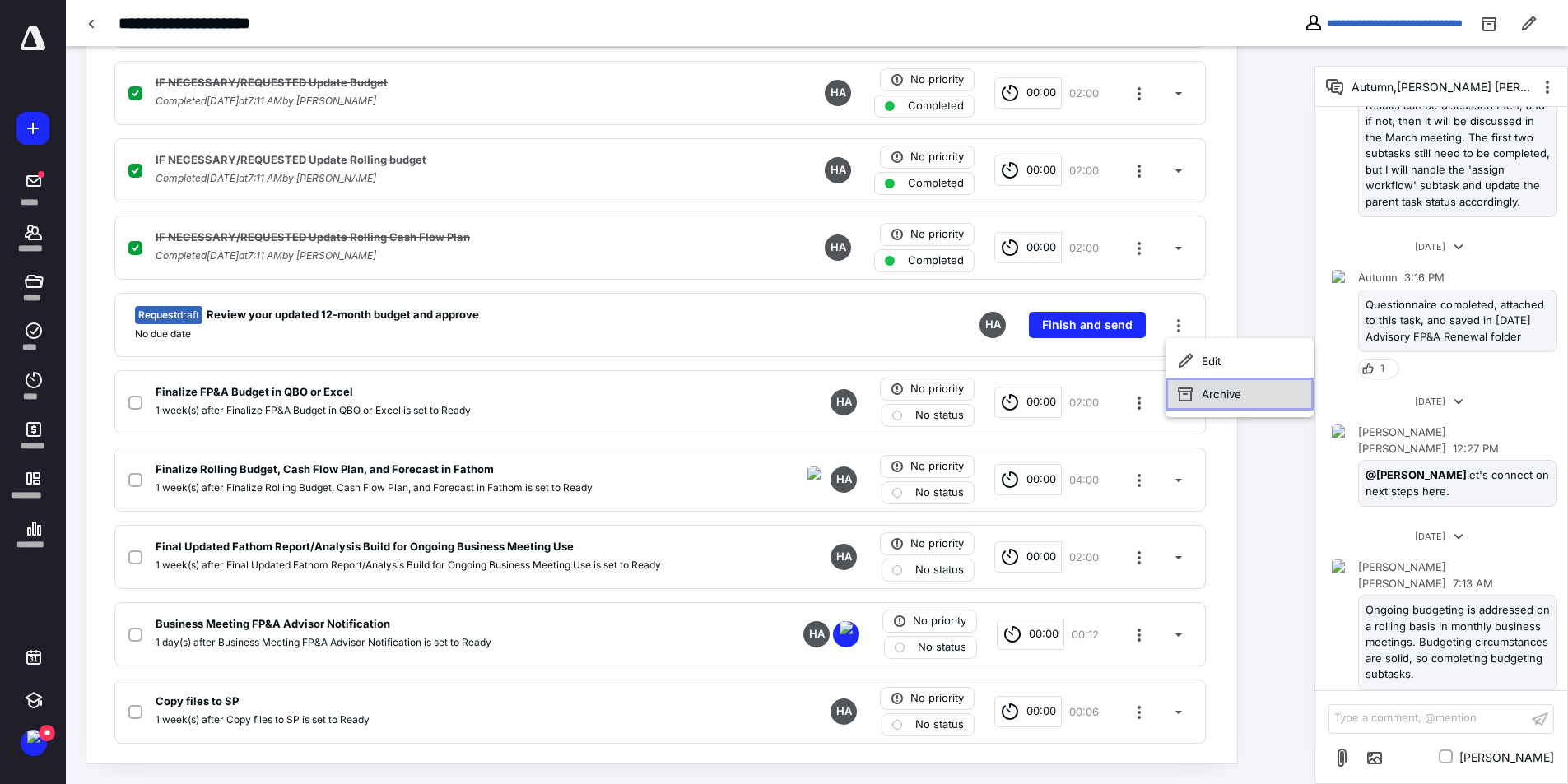 click on "Archive" at bounding box center [1240, 394] 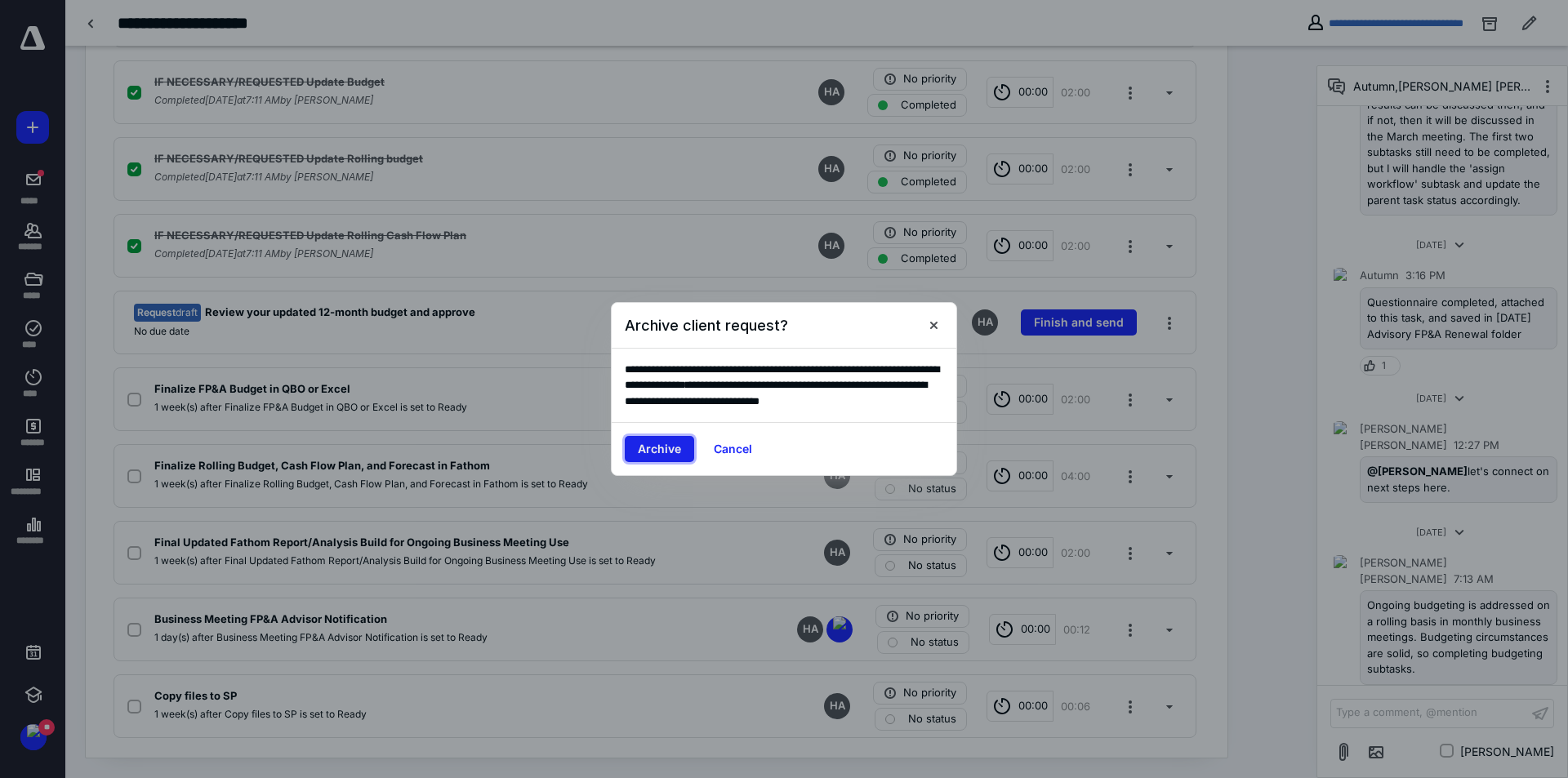 click on "Archive" at bounding box center (659, 449) 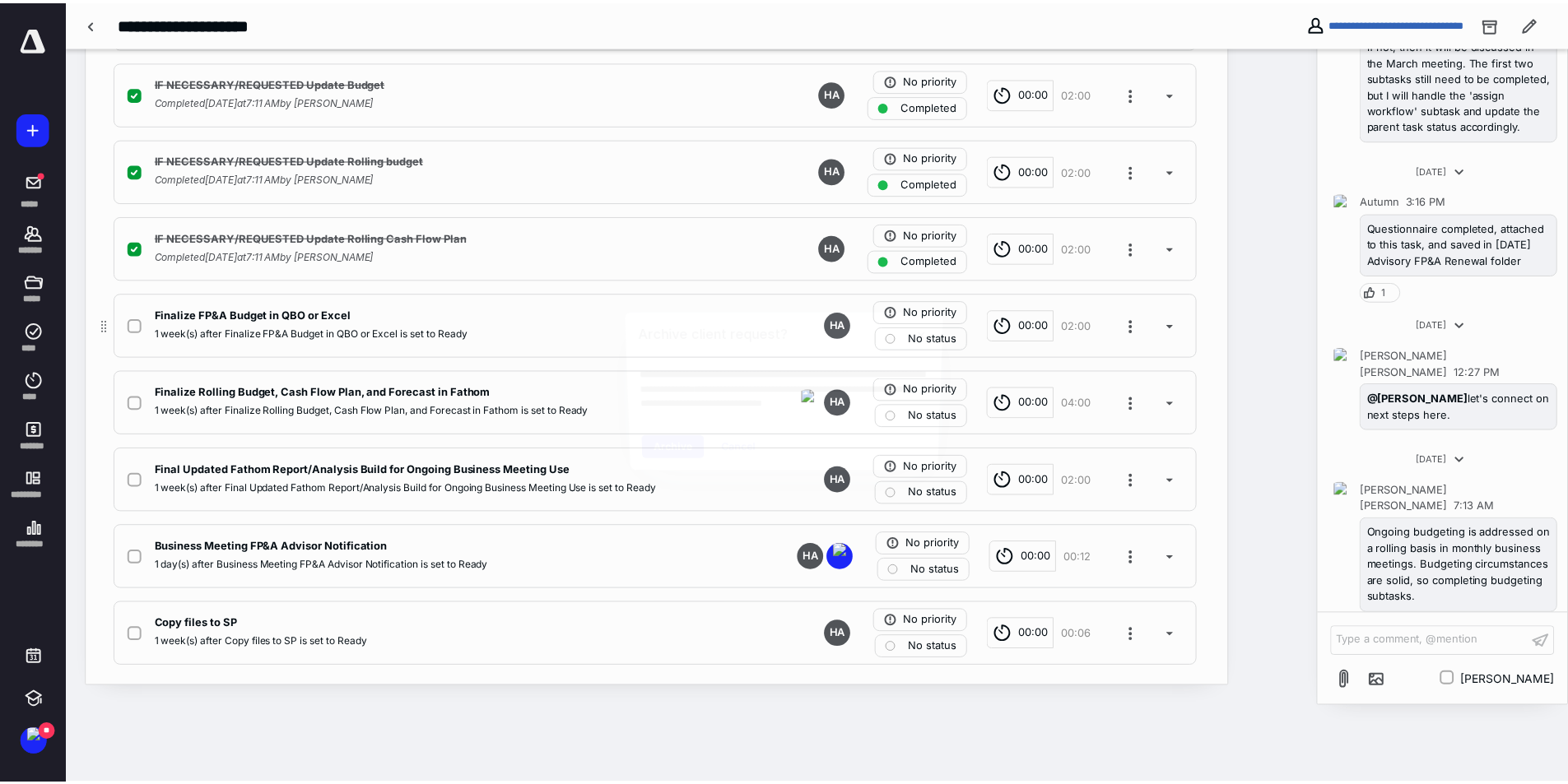 scroll, scrollTop: 956, scrollLeft: 0, axis: vertical 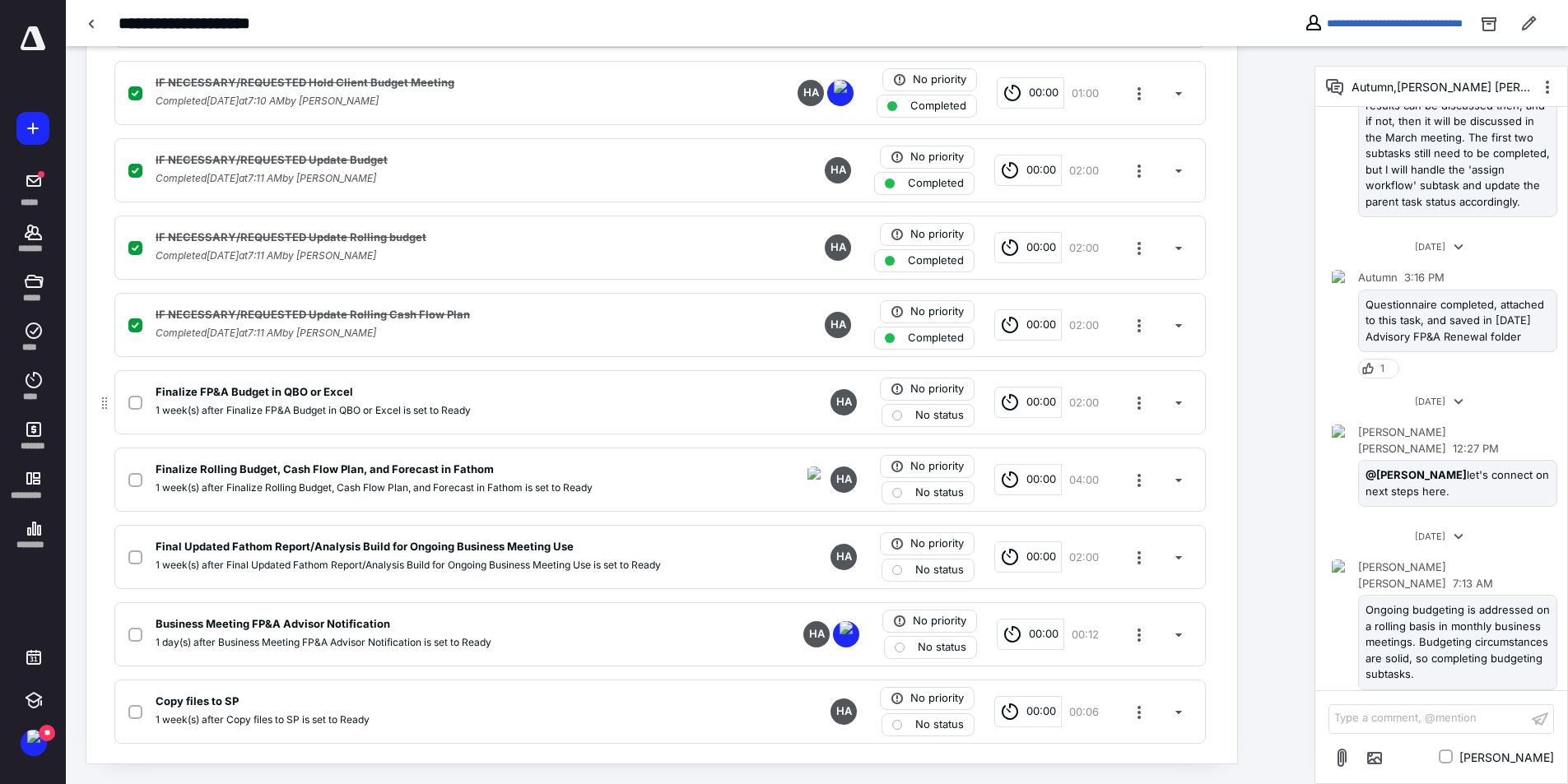 click 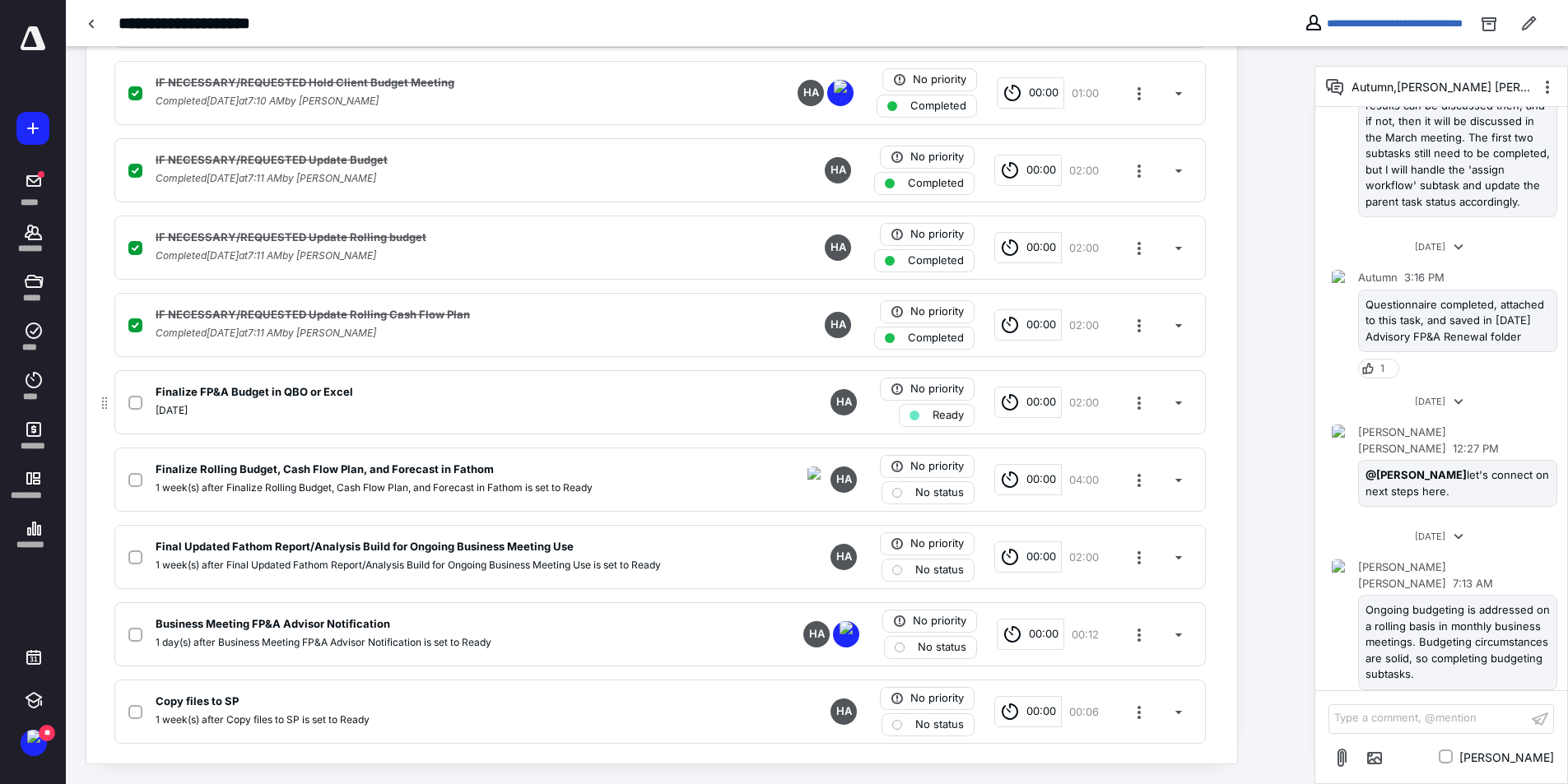 click 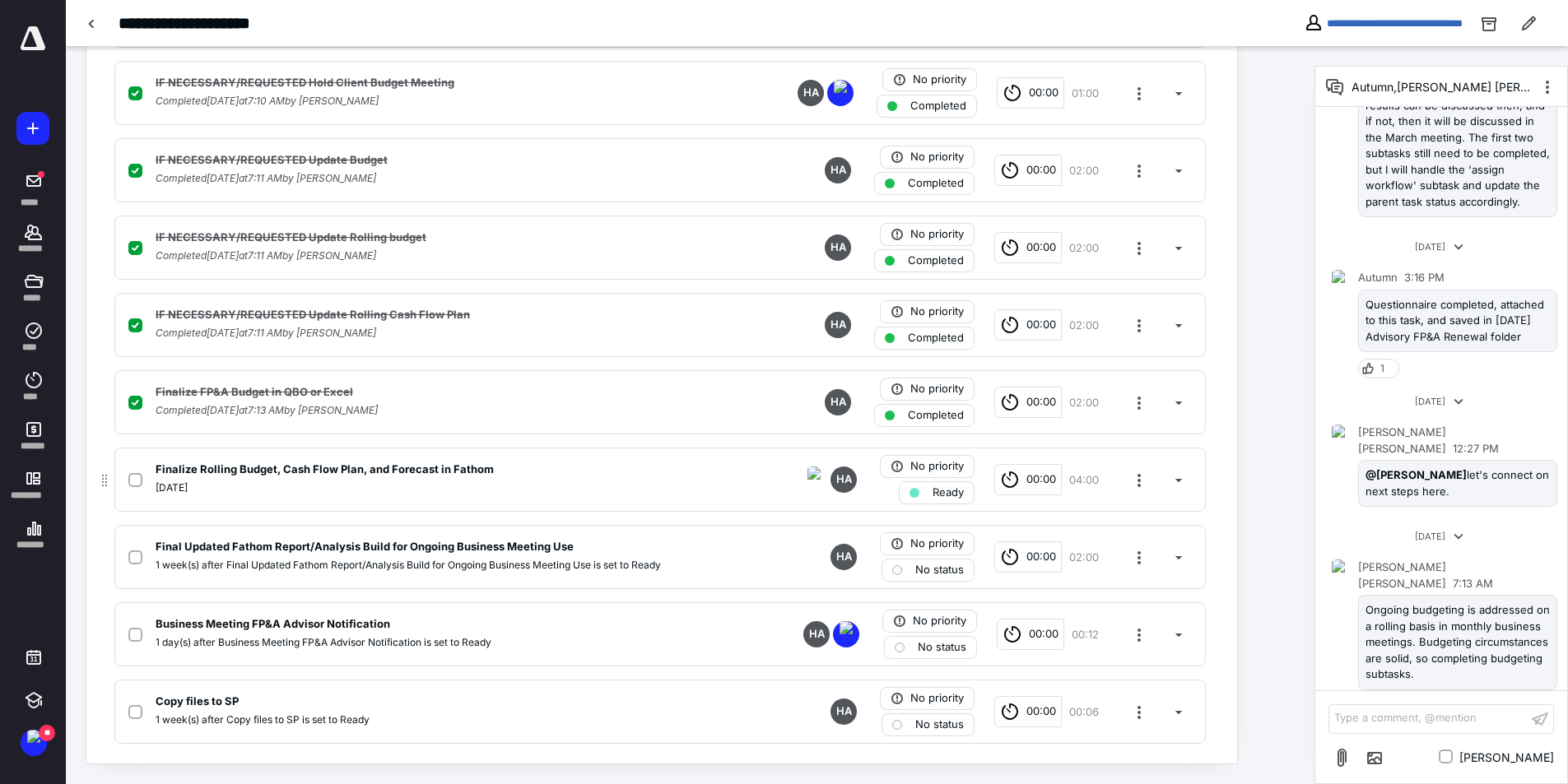 click 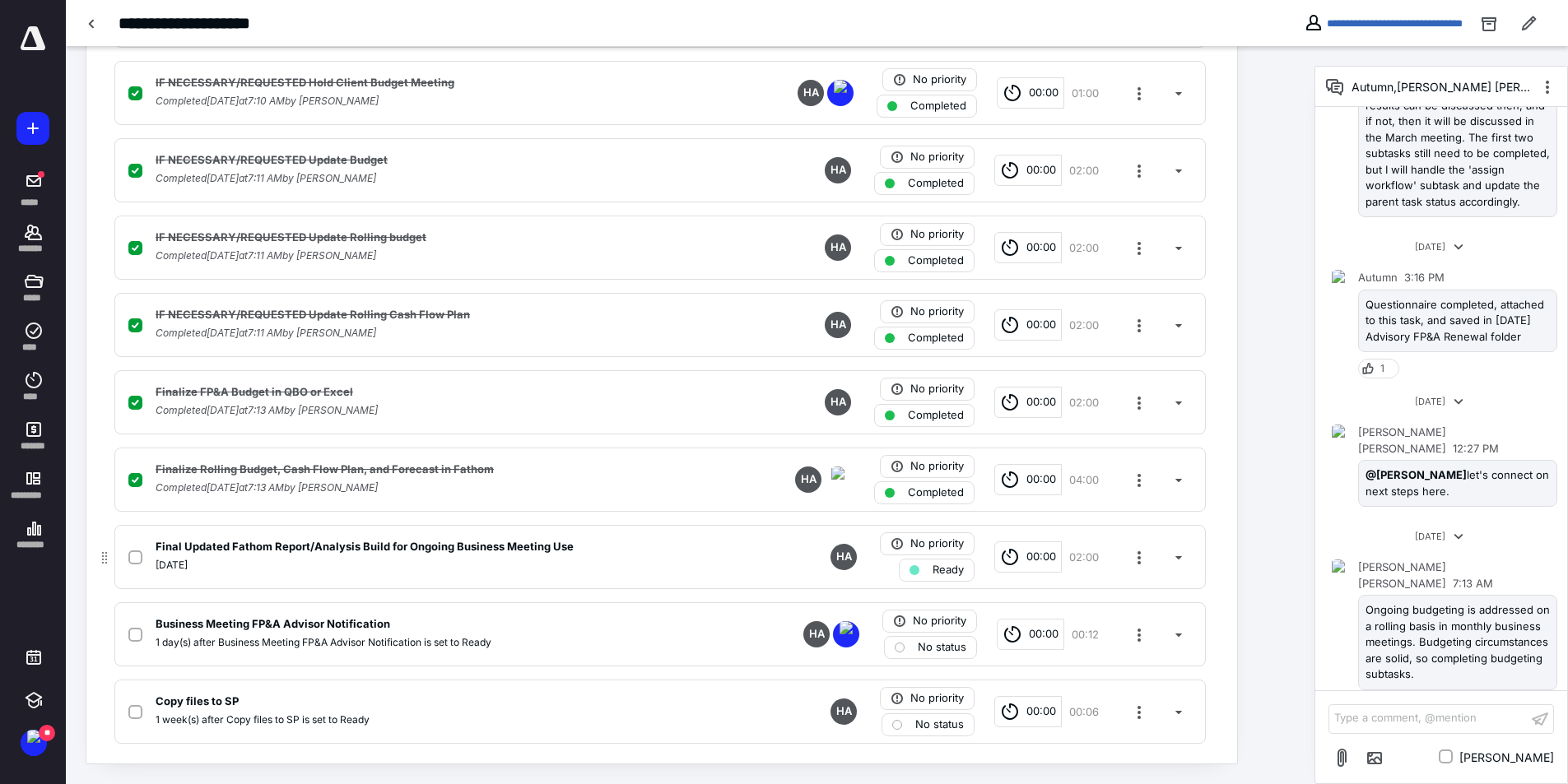 click 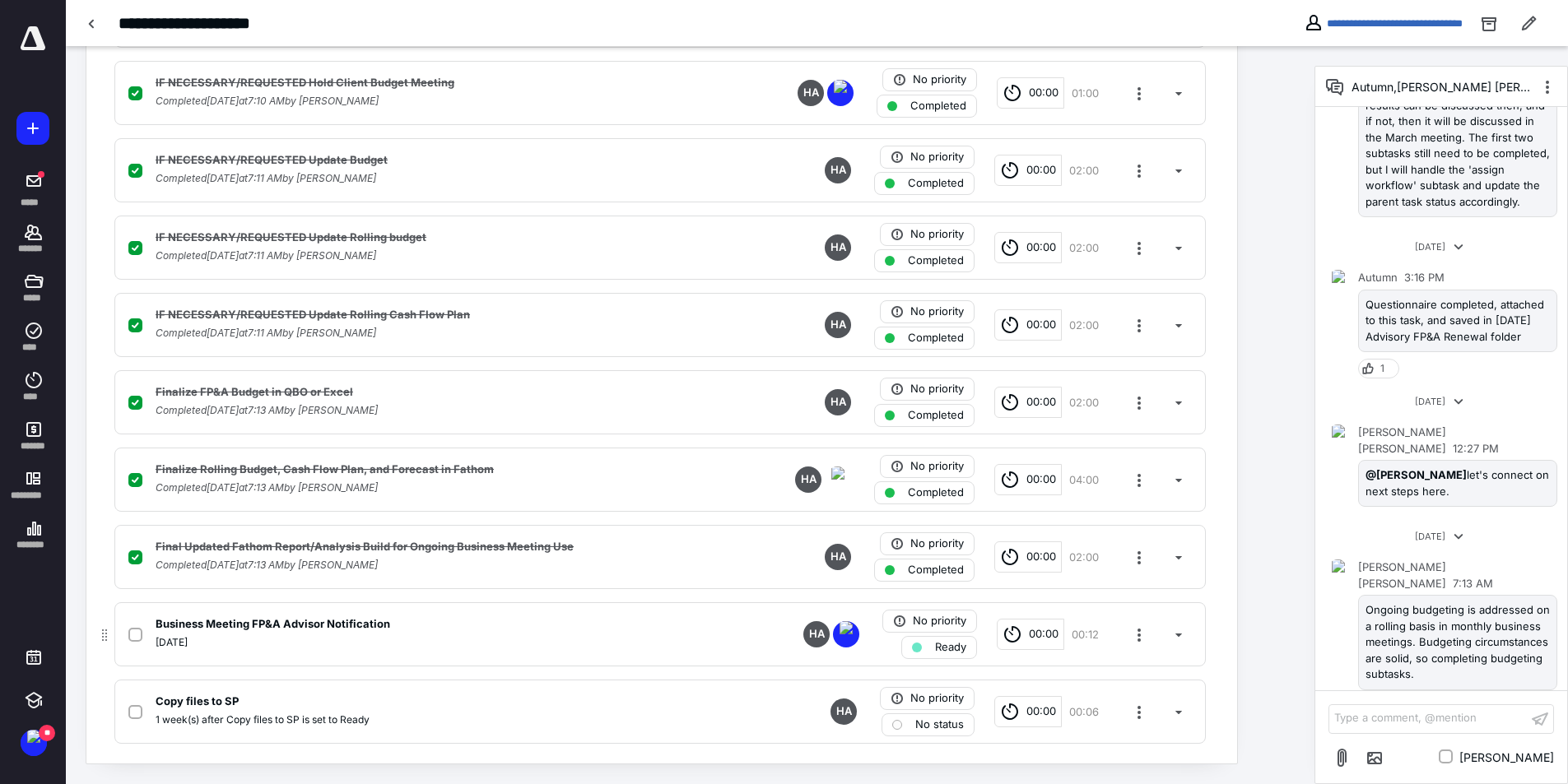 click 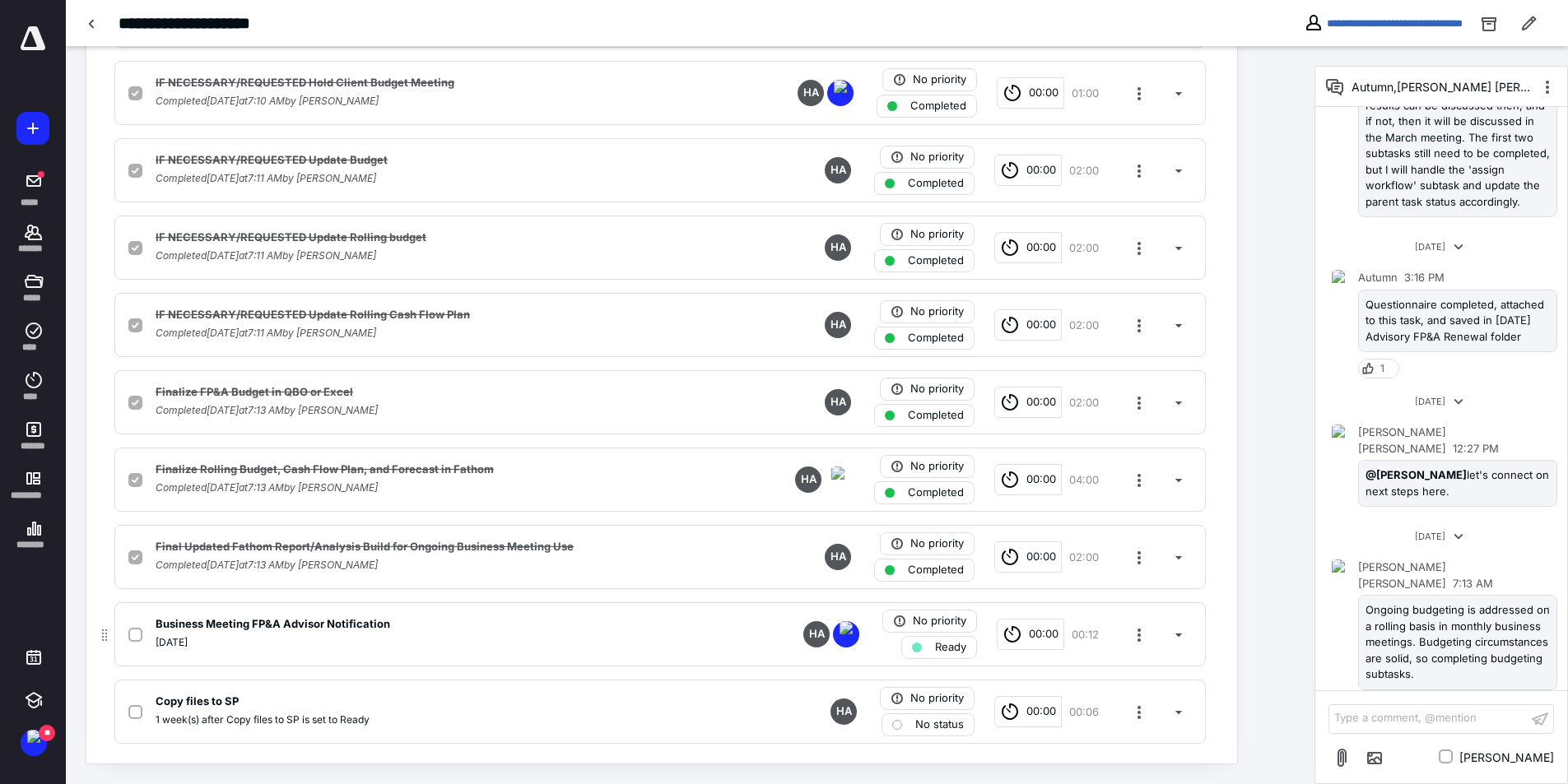 checkbox on "true" 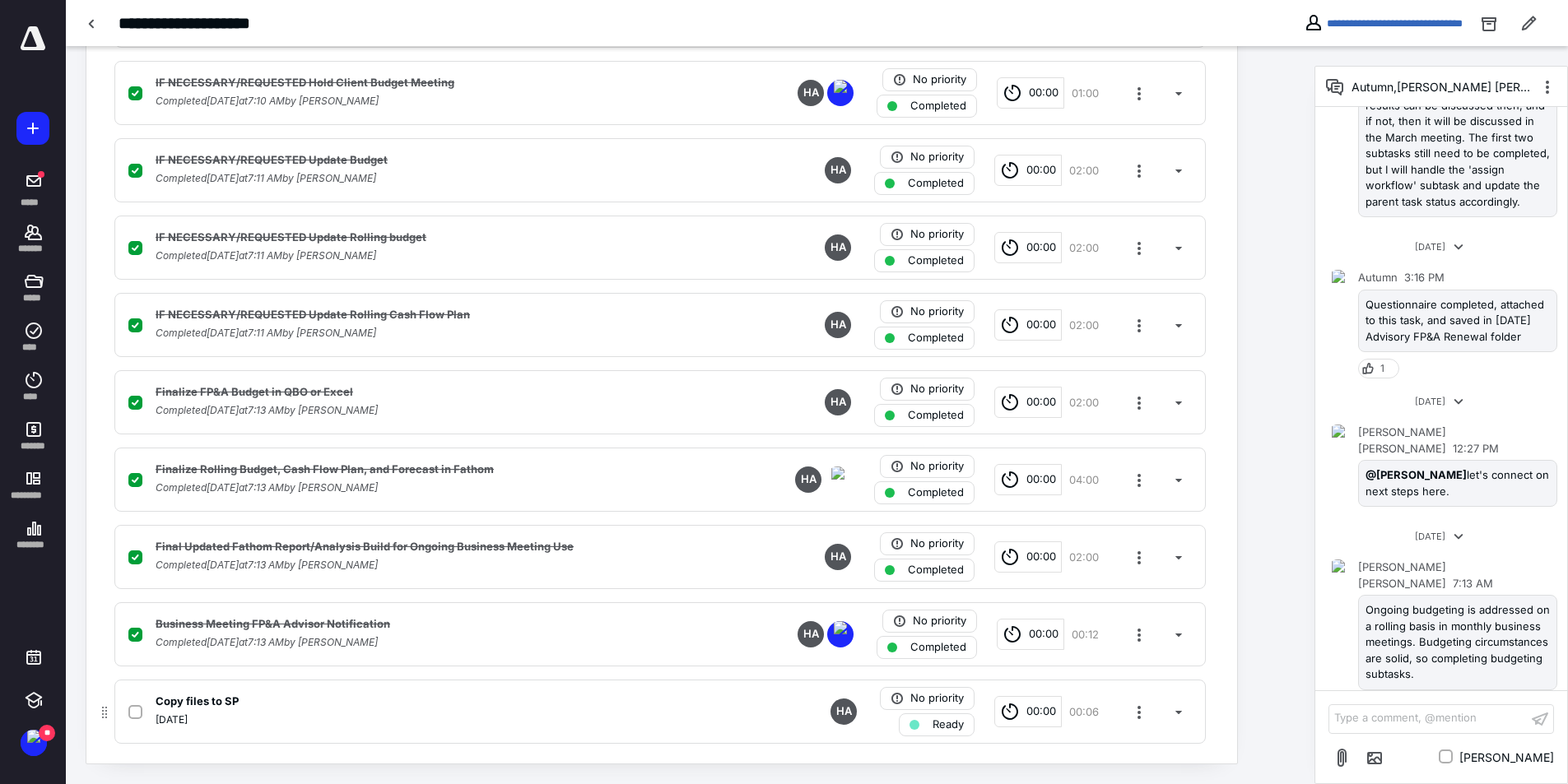 click 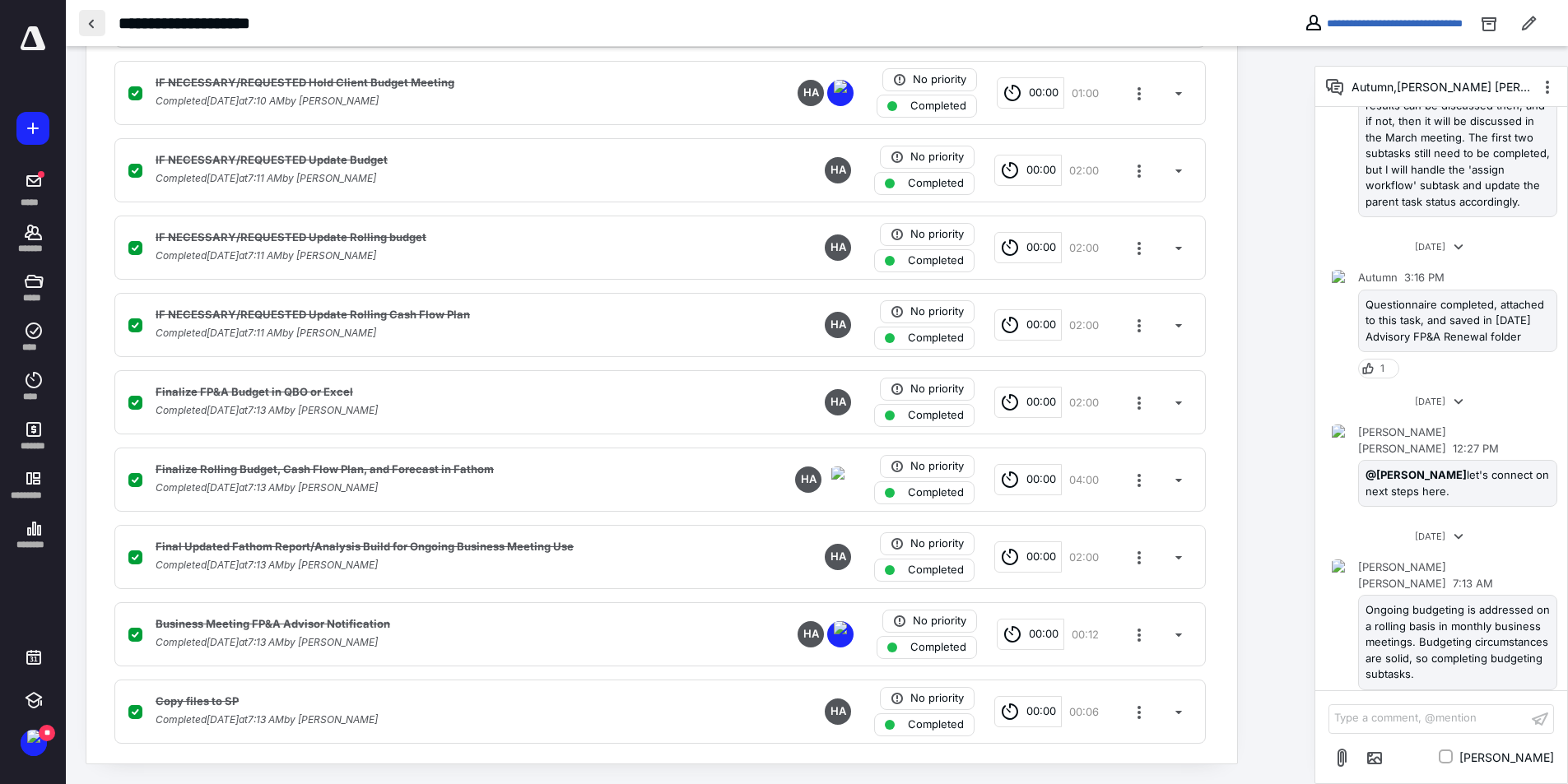 click at bounding box center [92, 23] 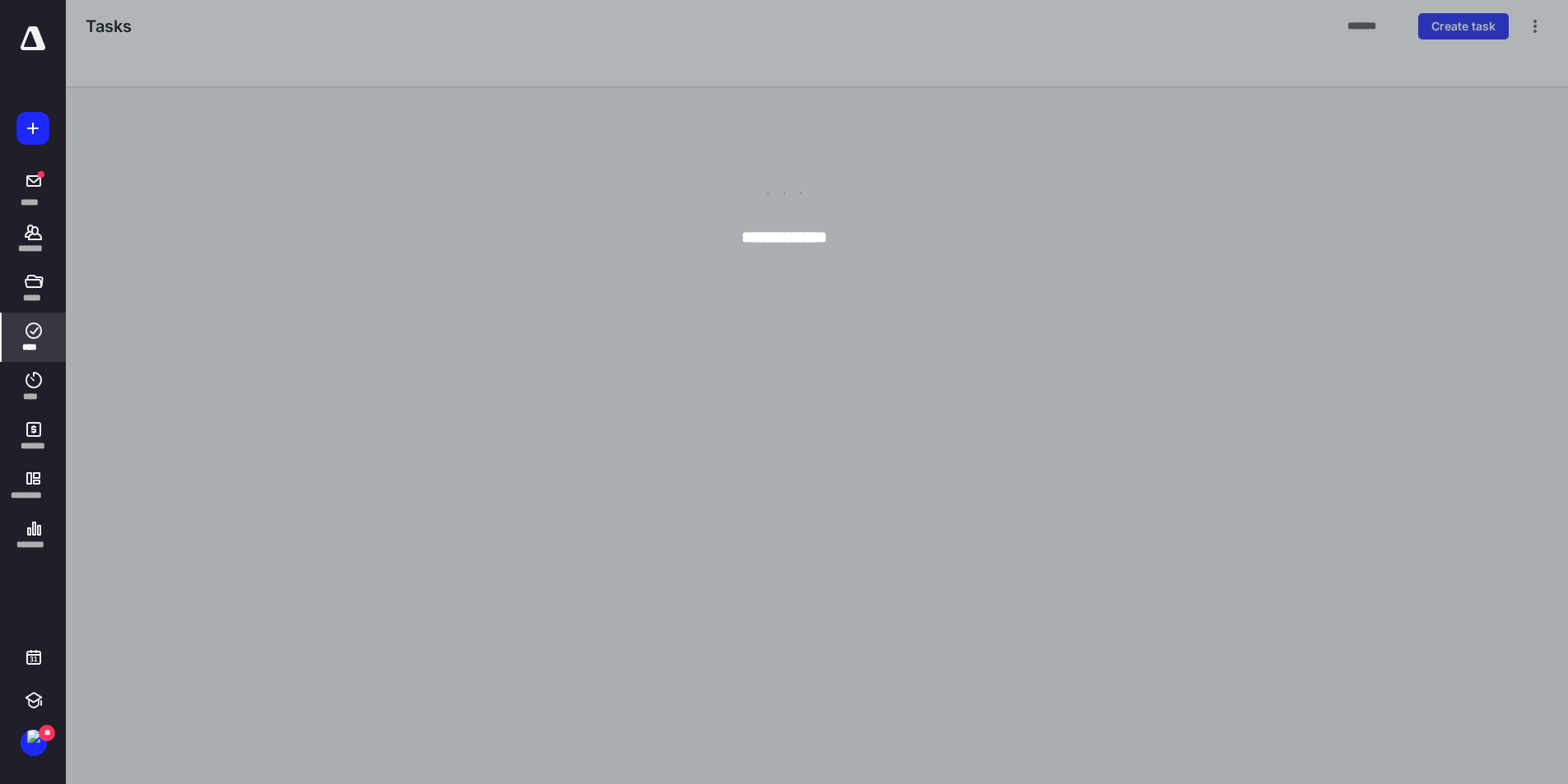 scroll, scrollTop: 0, scrollLeft: 0, axis: both 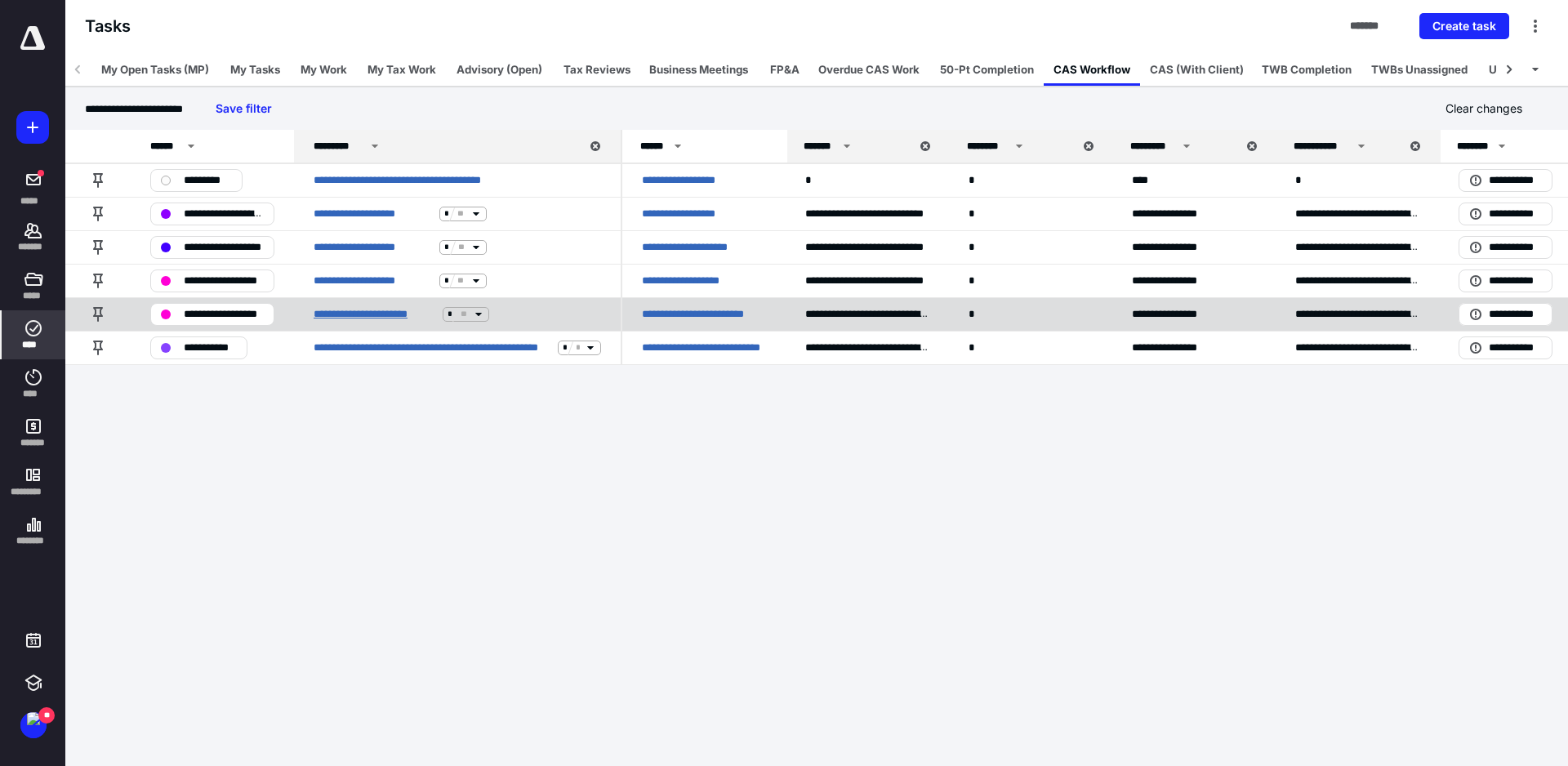 click on "**********" at bounding box center (375, 314) 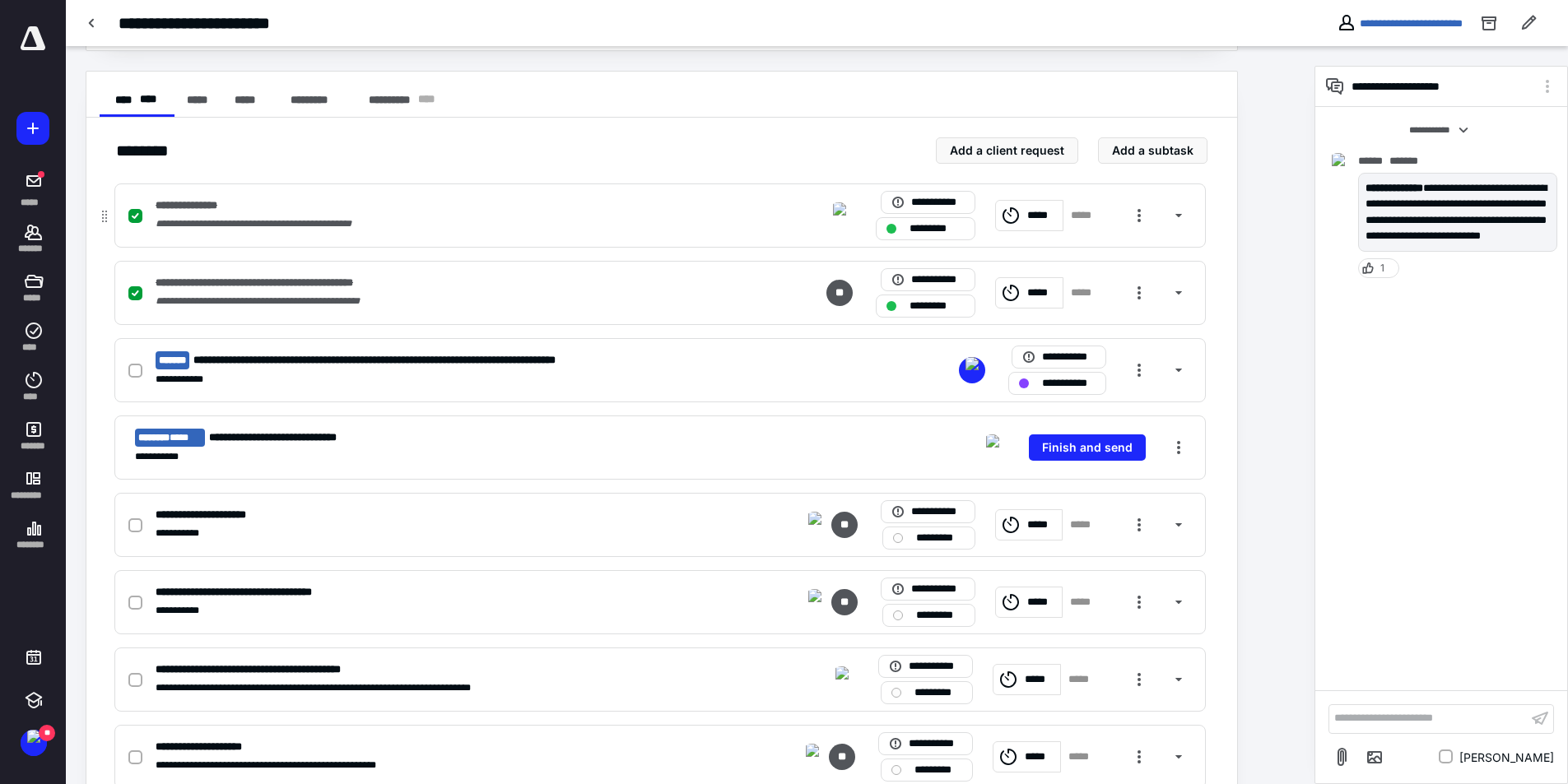 scroll, scrollTop: 329, scrollLeft: 0, axis: vertical 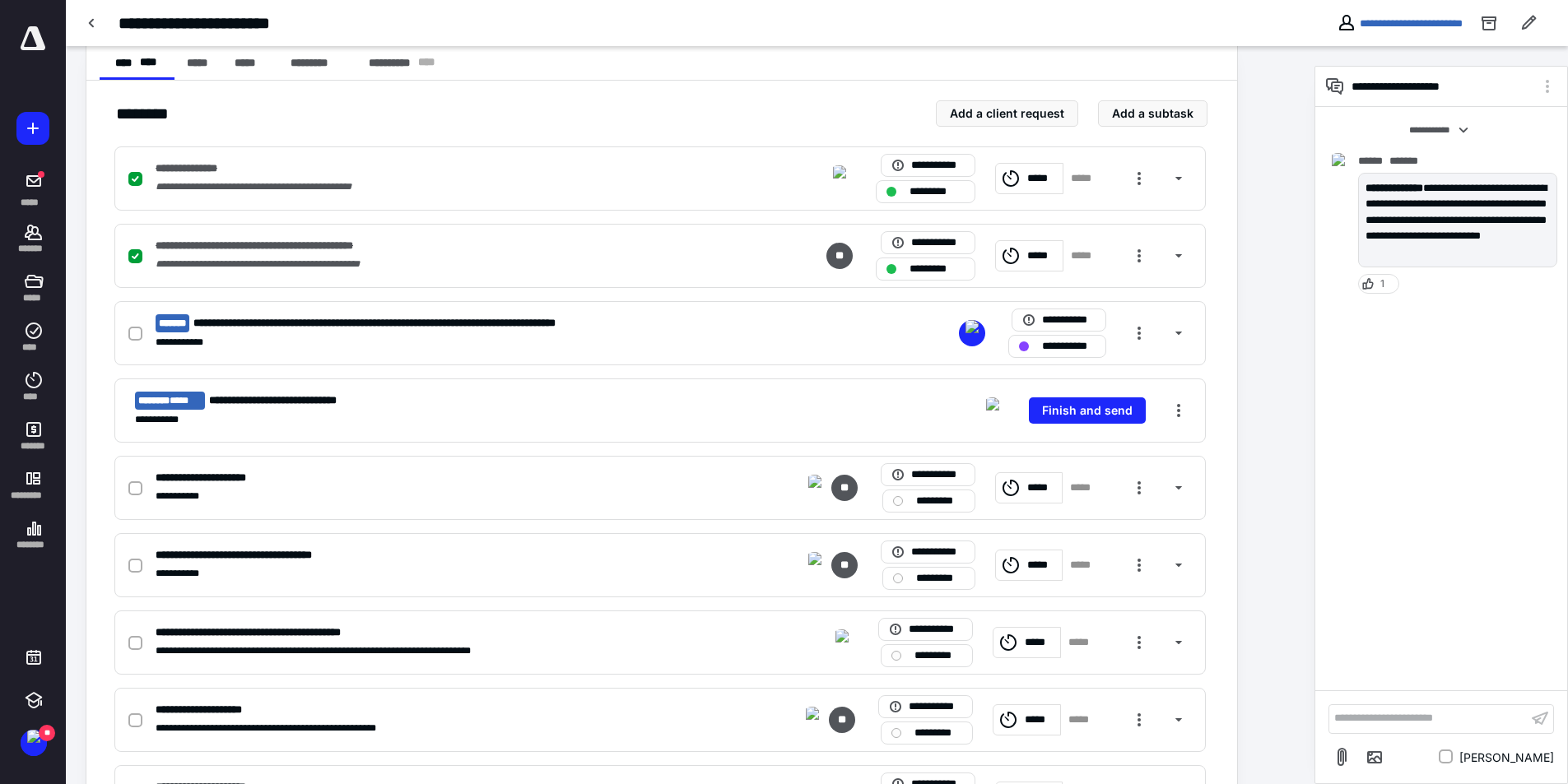 click on "**********" at bounding box center [1428, 718] 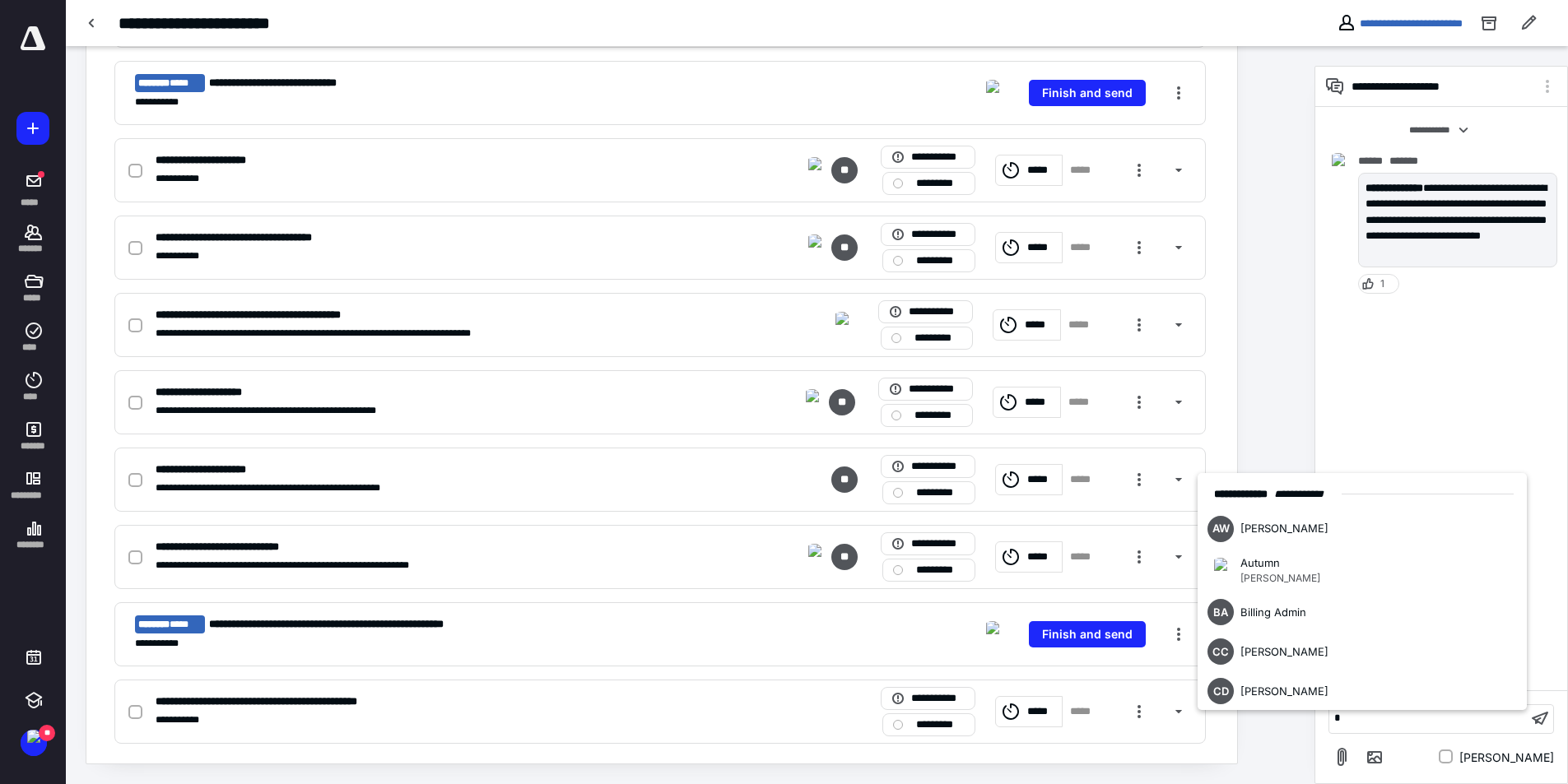 type 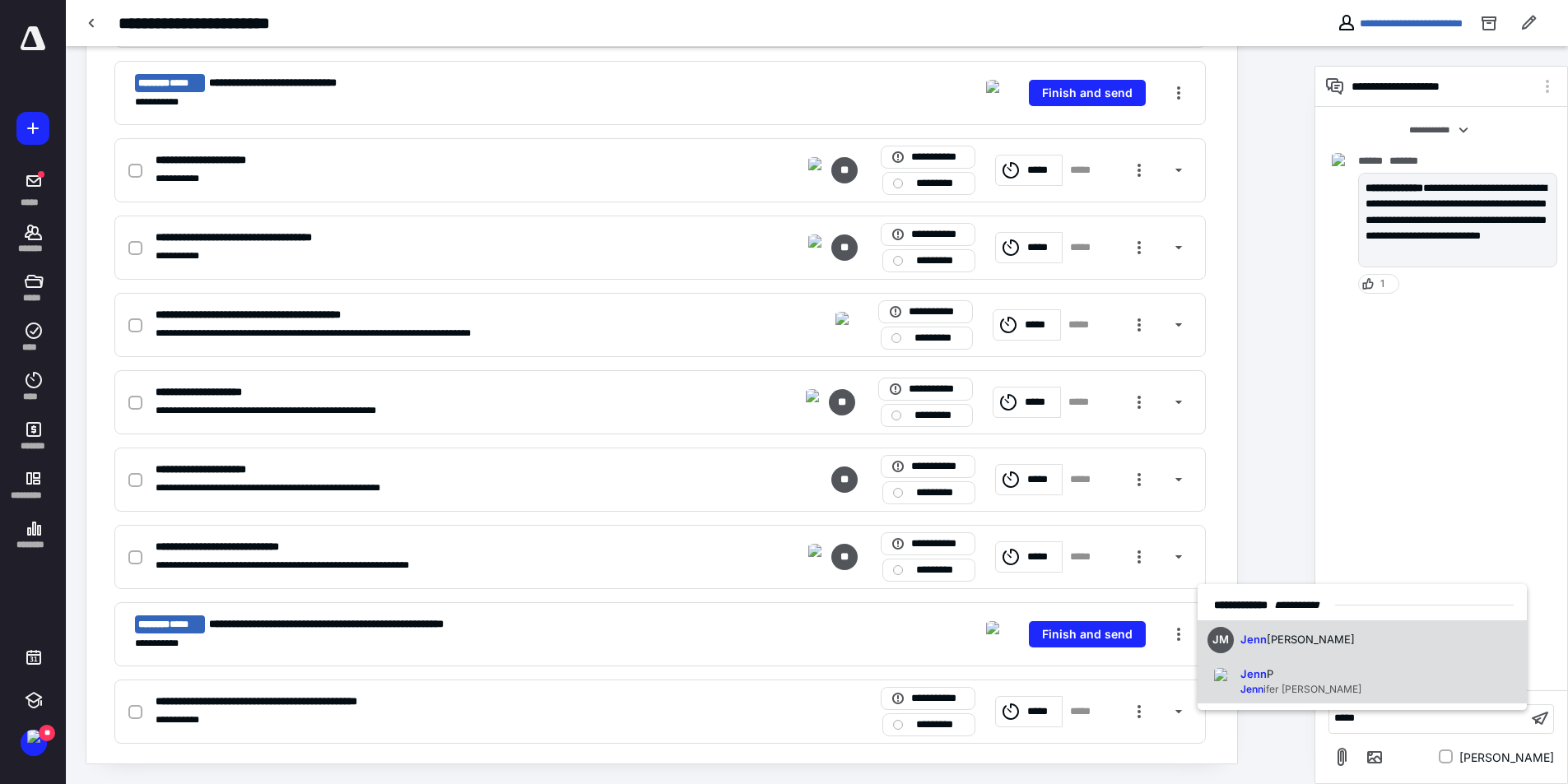 click on "ifer [PERSON_NAME]" at bounding box center (1312, 689) 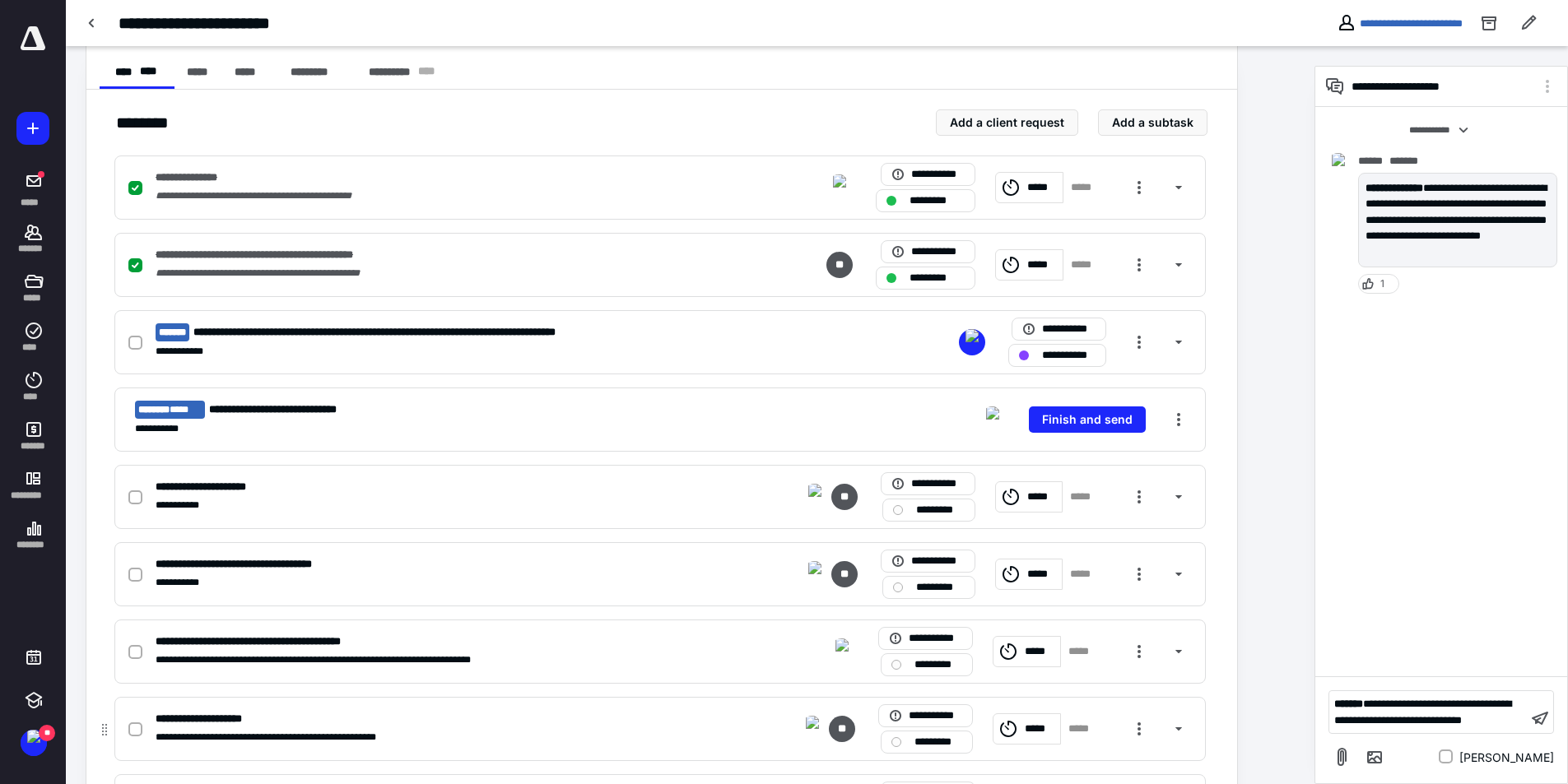 scroll, scrollTop: 318, scrollLeft: 0, axis: vertical 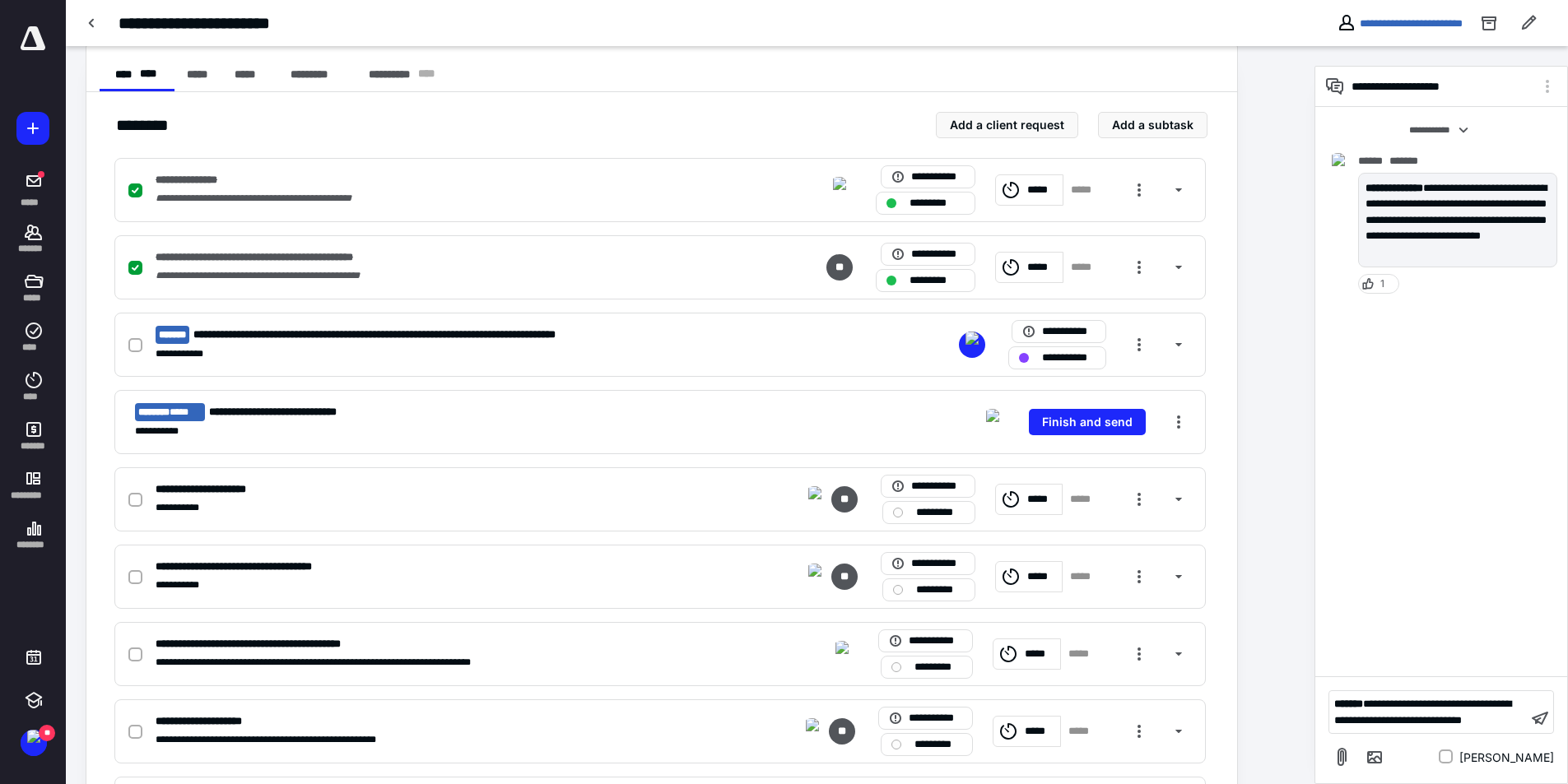 click on "**********" at bounding box center [1428, 712] 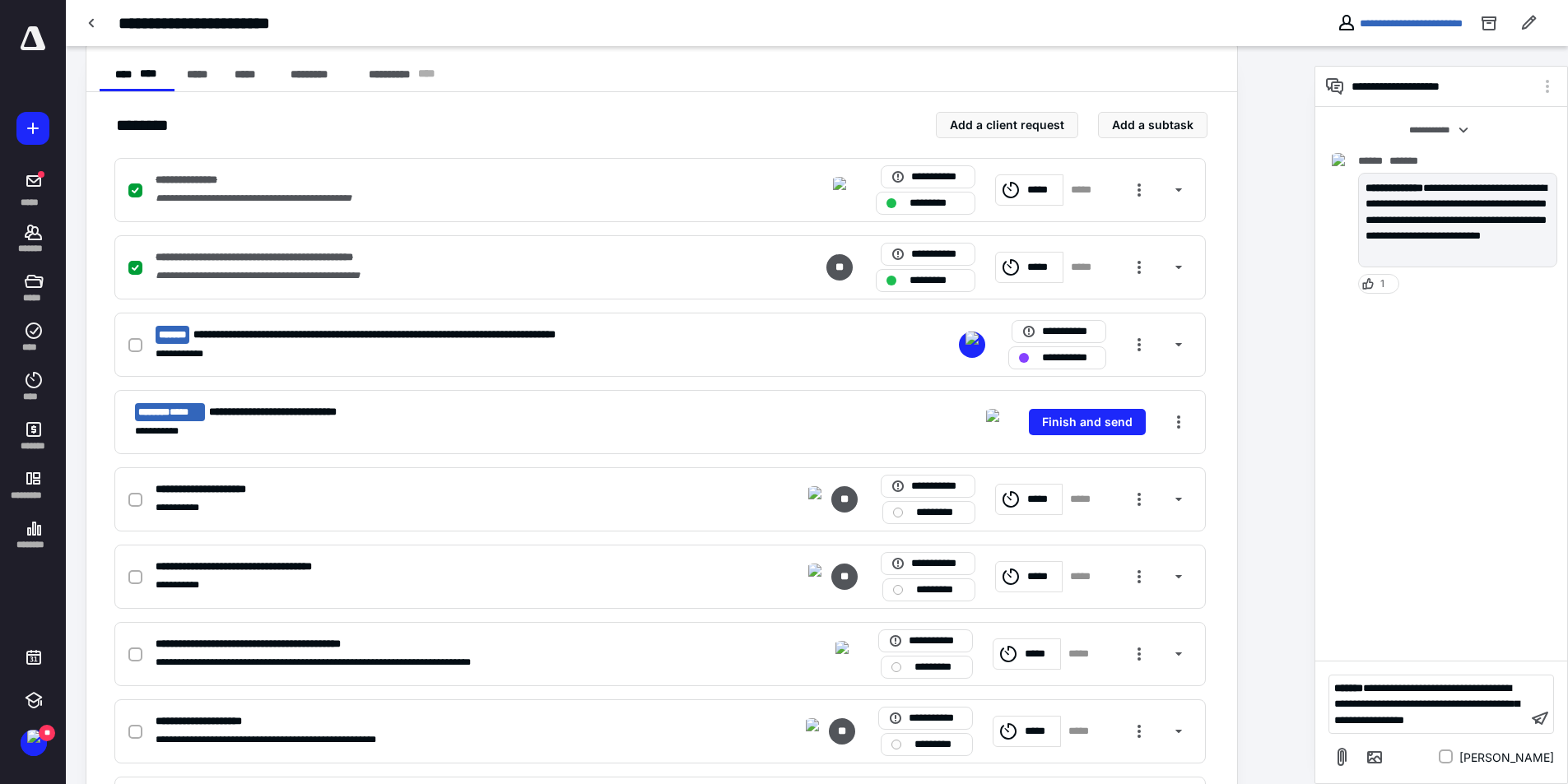 scroll, scrollTop: 629, scrollLeft: 0, axis: vertical 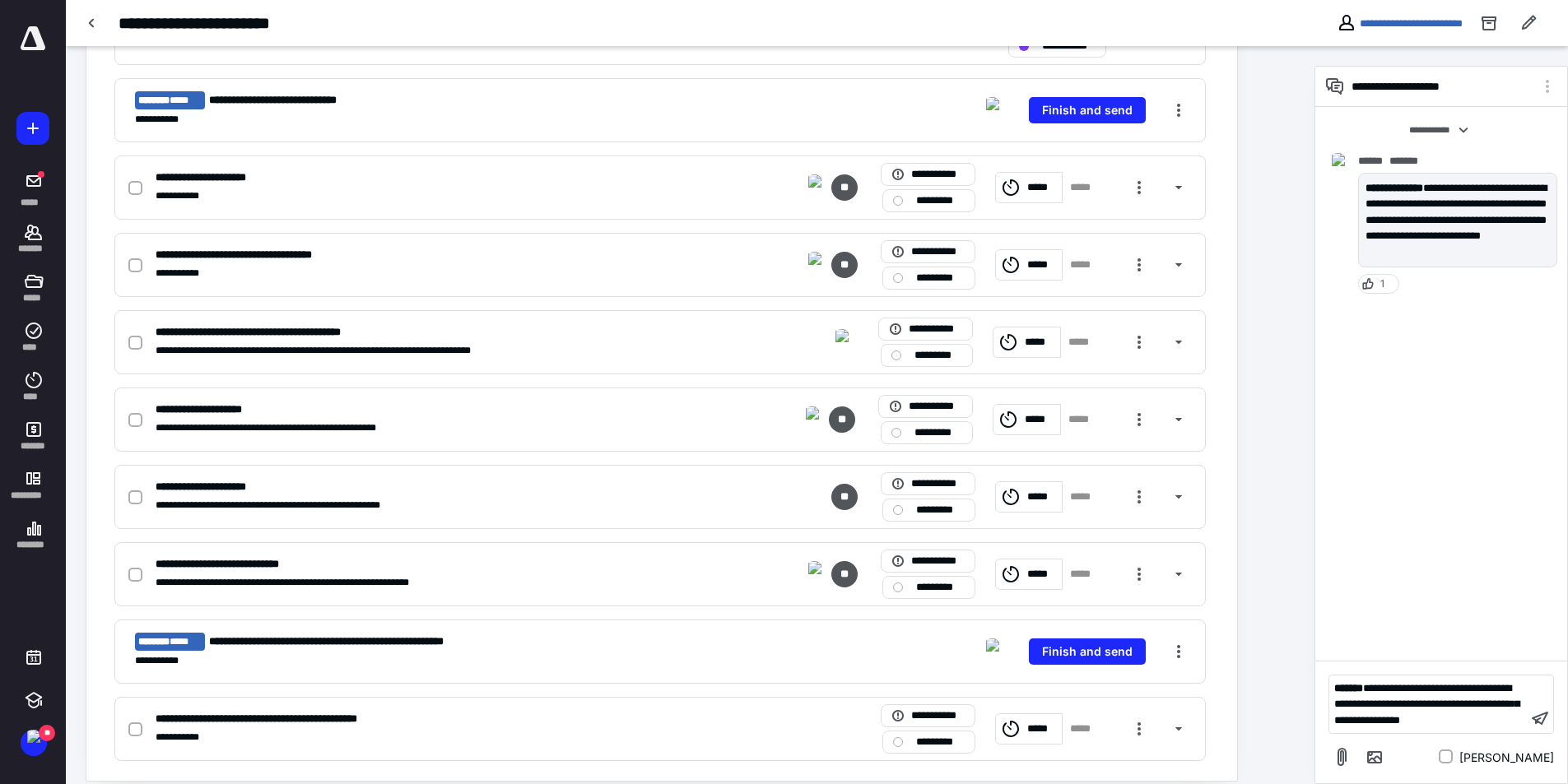 click on "**********" at bounding box center [1428, 704] 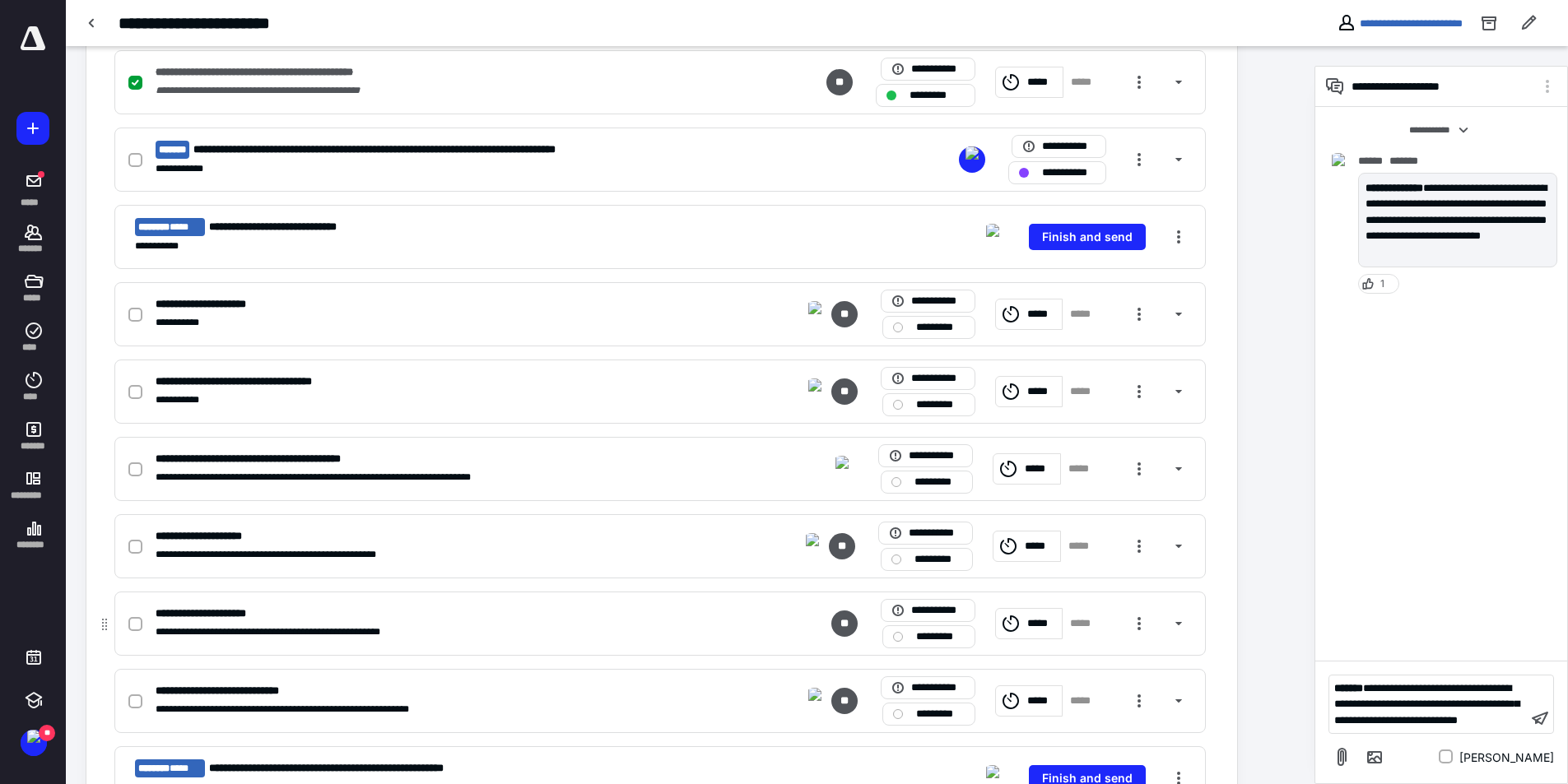 scroll, scrollTop: 482, scrollLeft: 0, axis: vertical 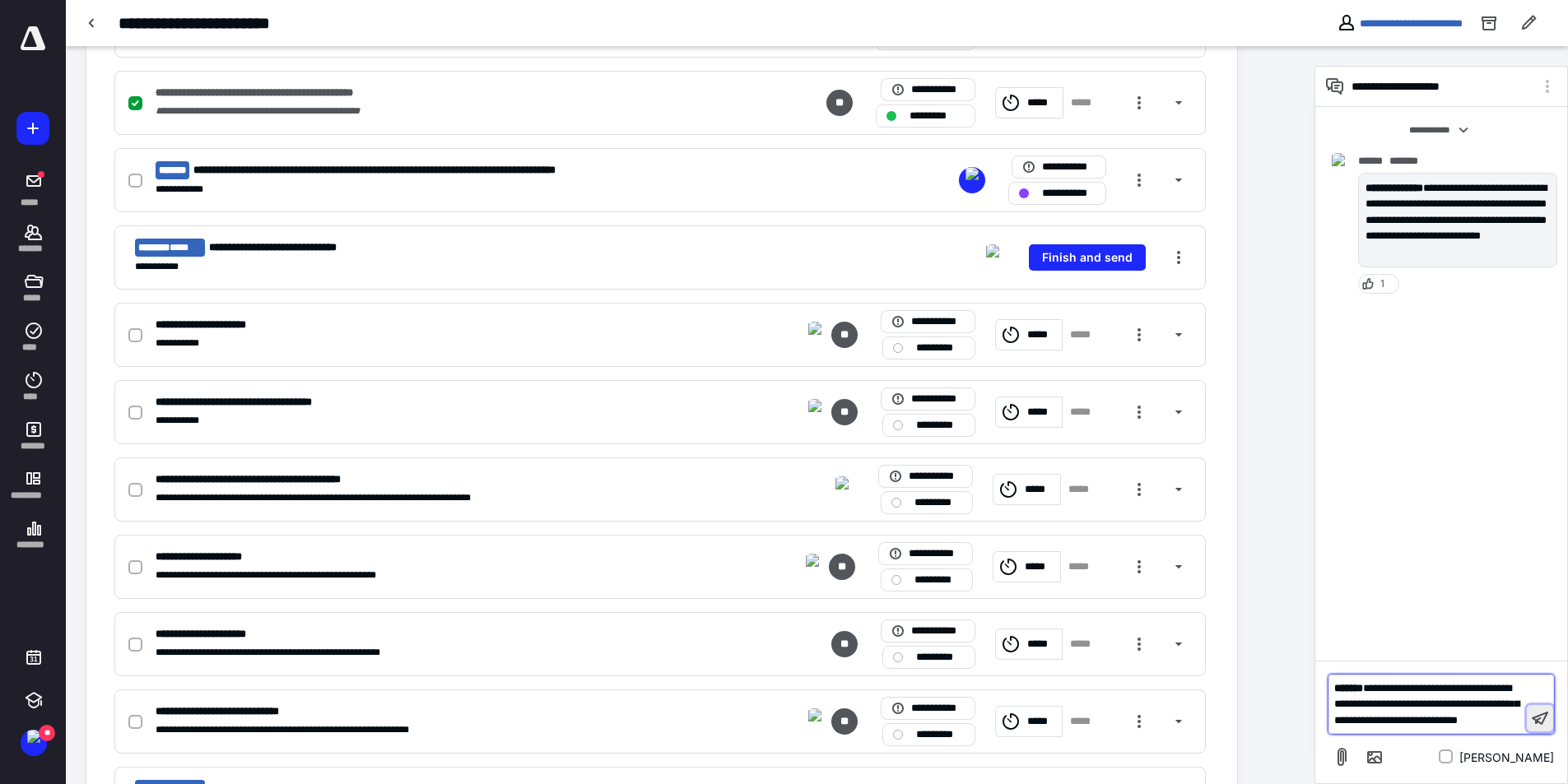 click at bounding box center (1540, 718) 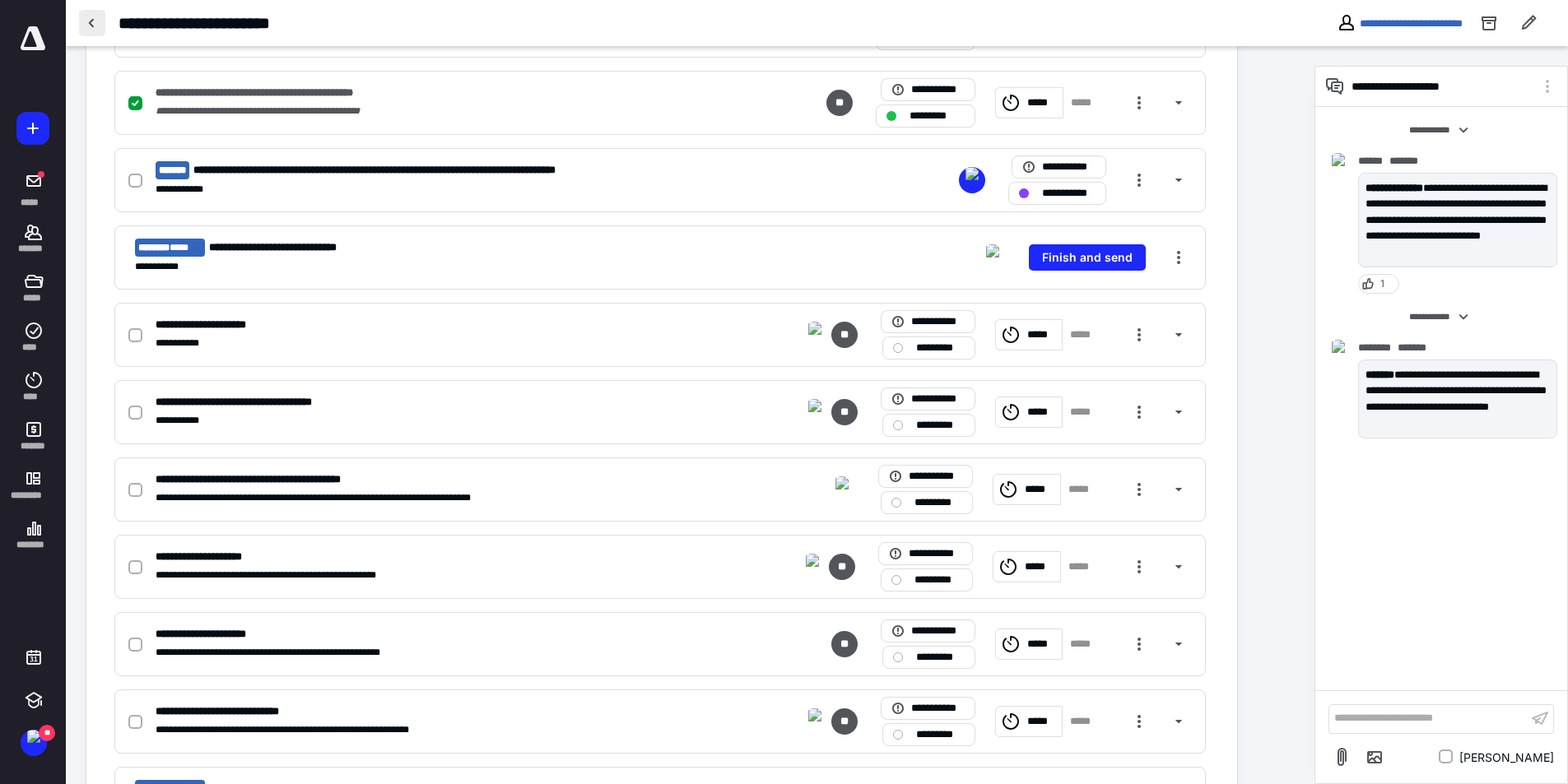 click at bounding box center (92, 23) 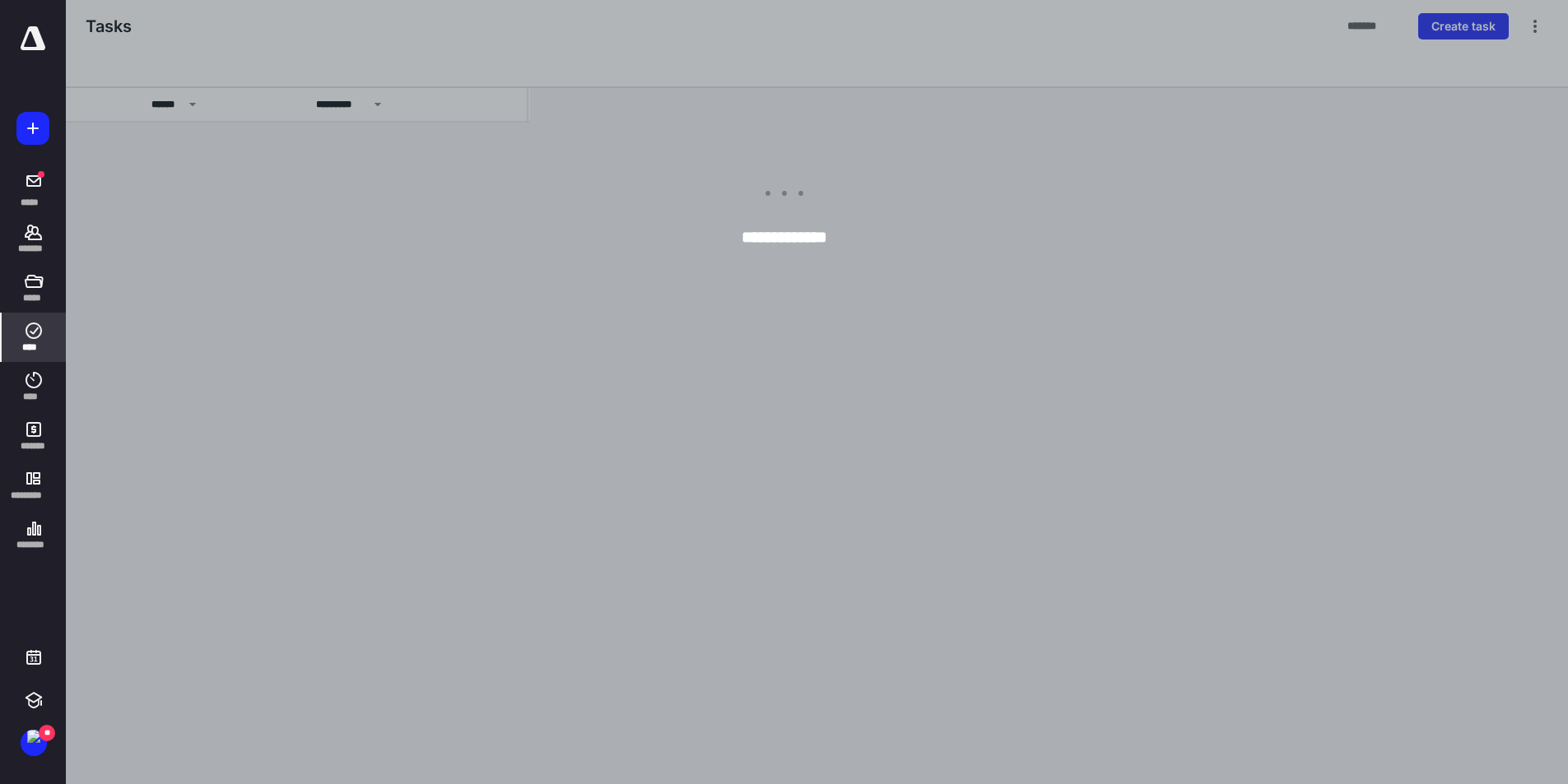 scroll, scrollTop: 0, scrollLeft: 0, axis: both 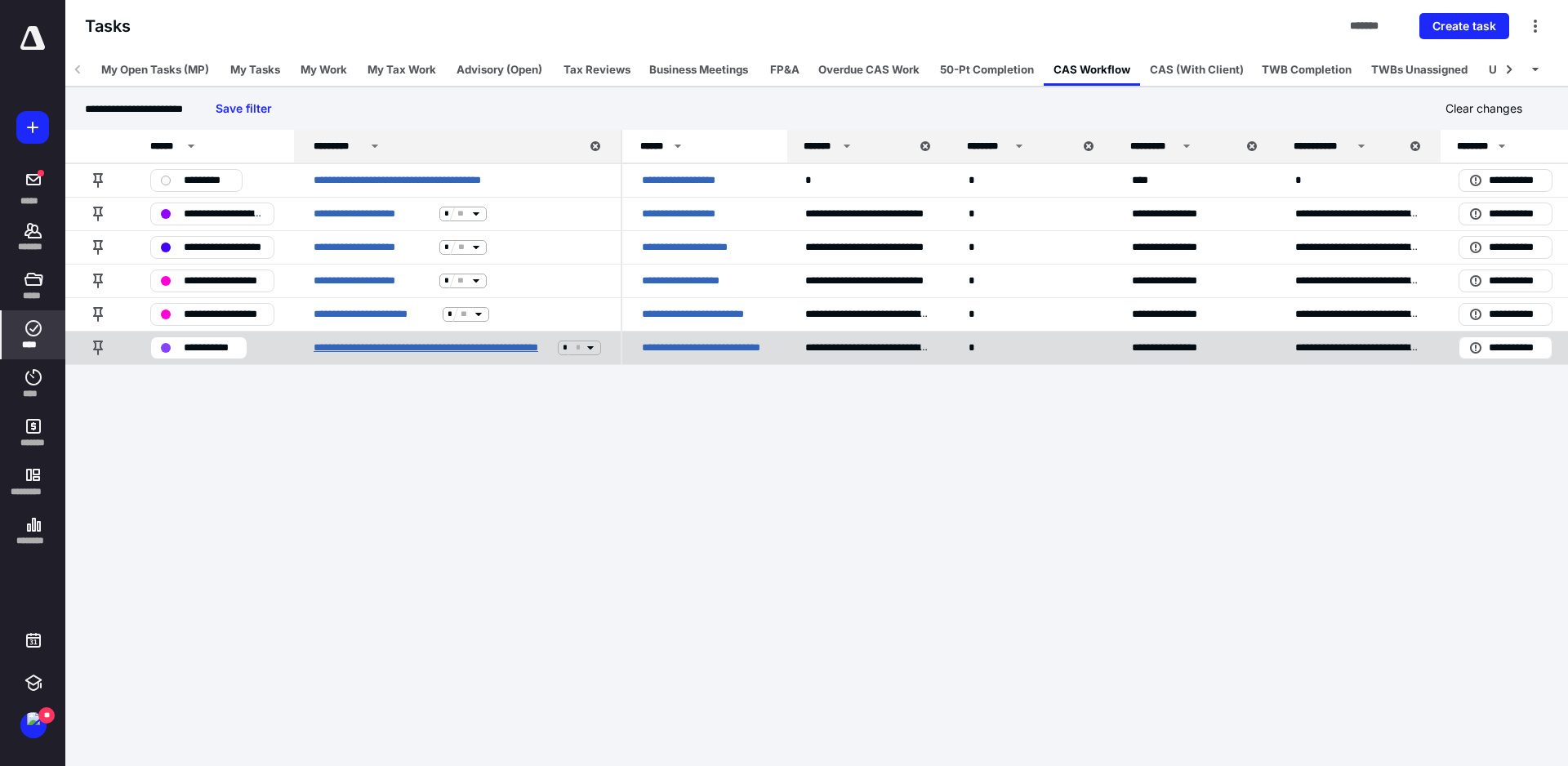 click on "**********" at bounding box center (432, 348) 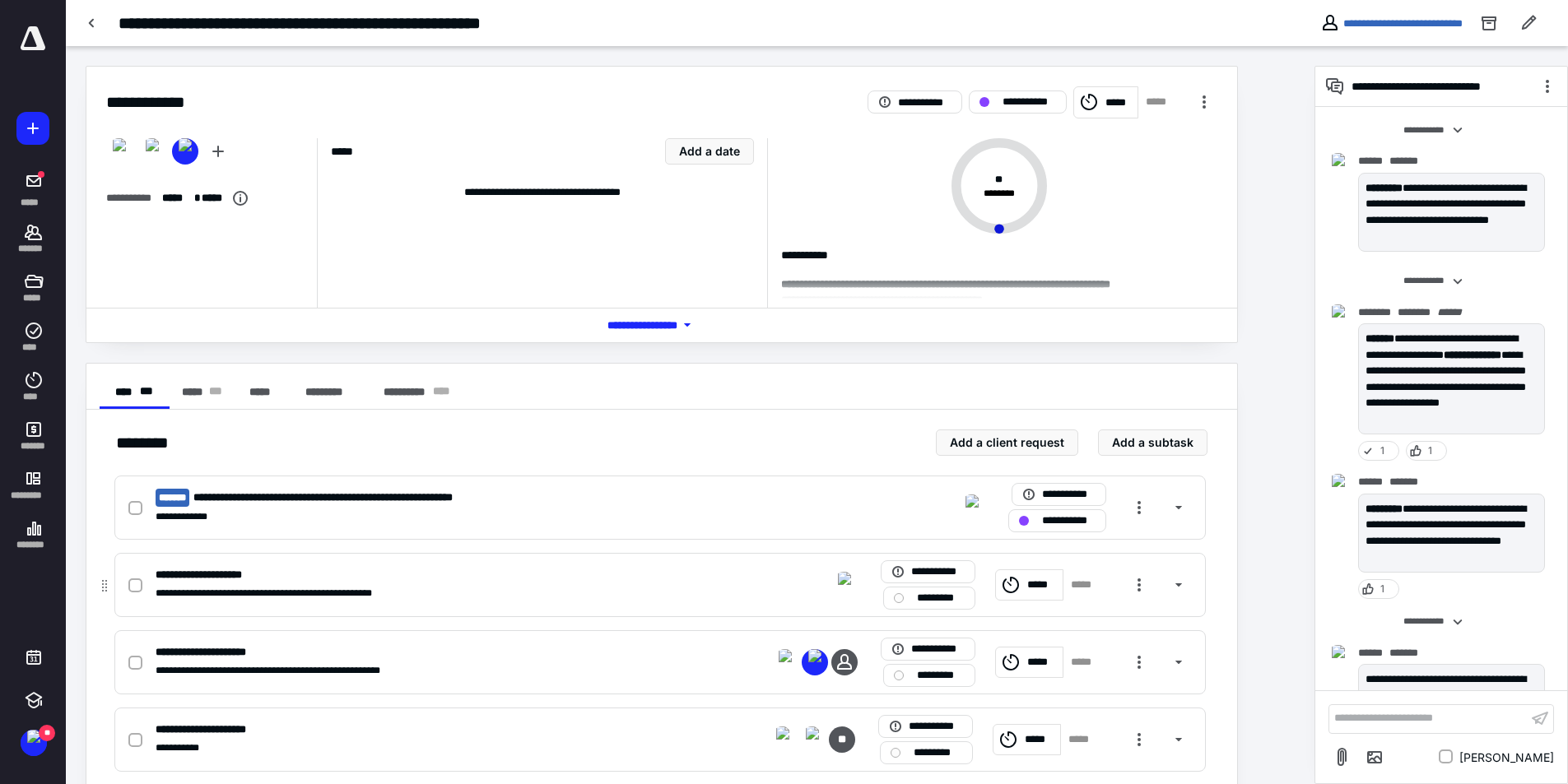scroll, scrollTop: 53, scrollLeft: 0, axis: vertical 